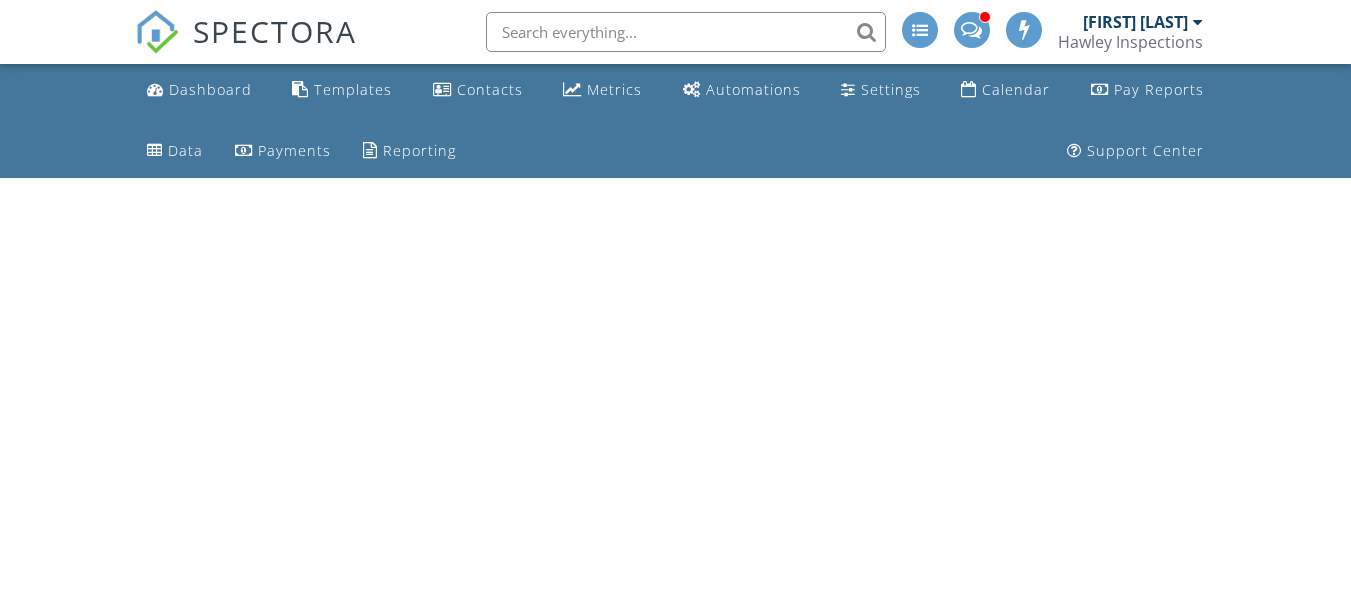 scroll, scrollTop: 0, scrollLeft: 0, axis: both 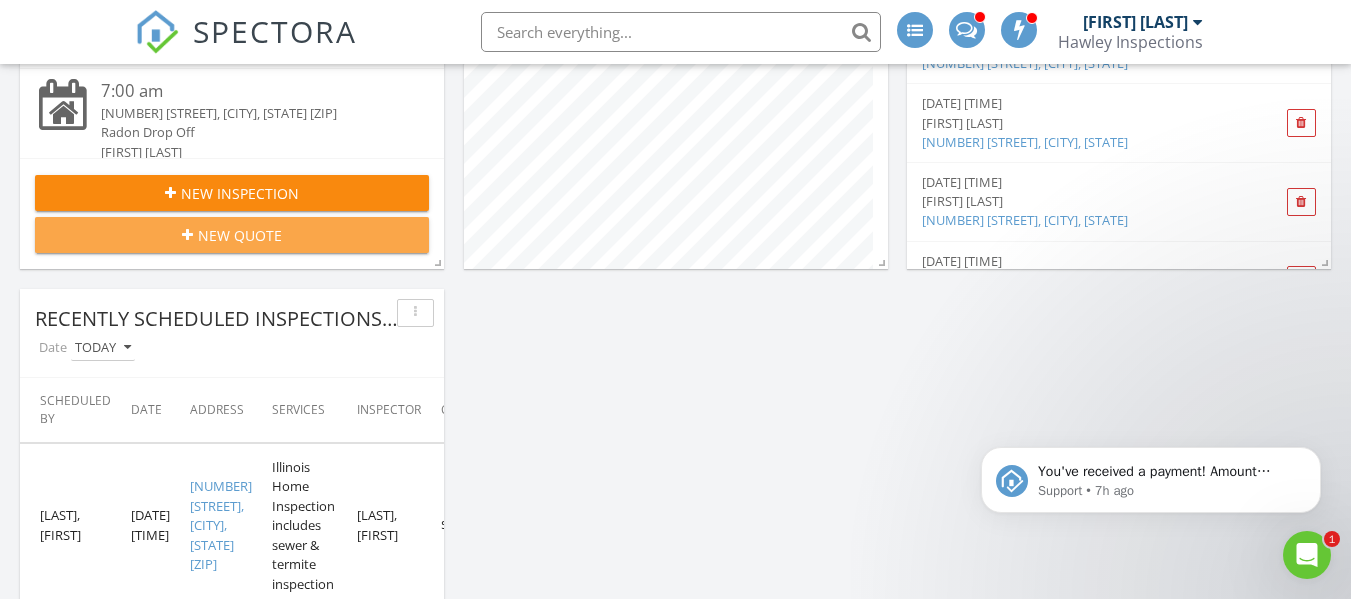 click on "New Quote" at bounding box center (240, 235) 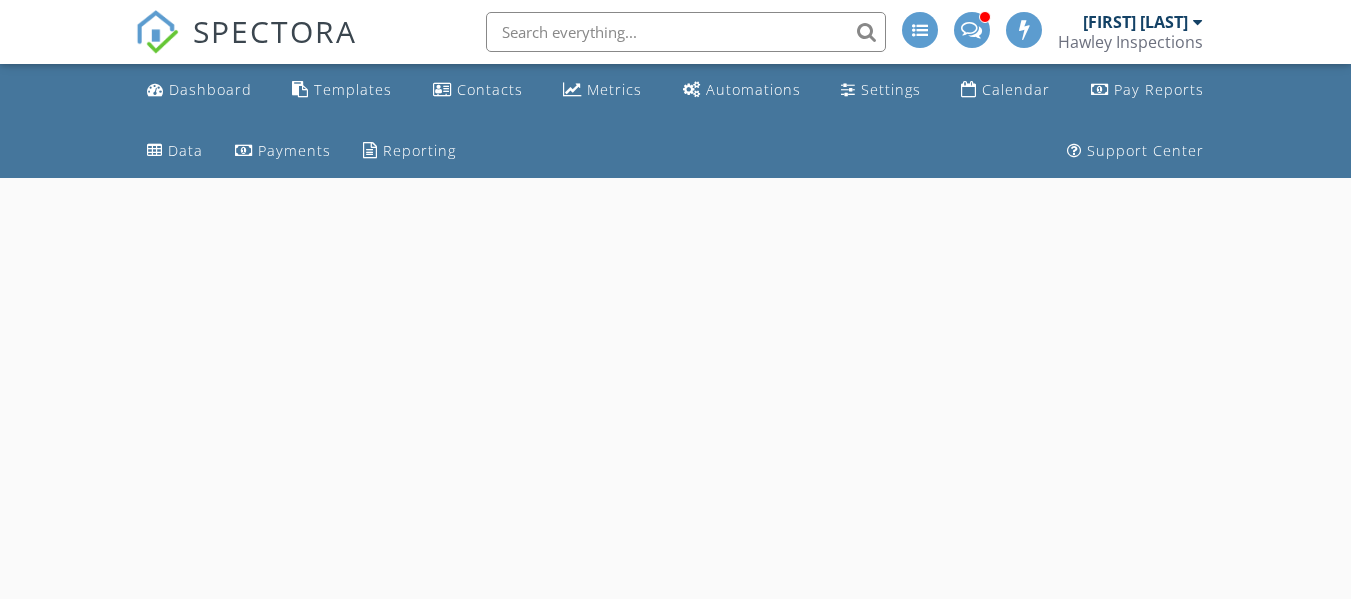 scroll, scrollTop: 0, scrollLeft: 0, axis: both 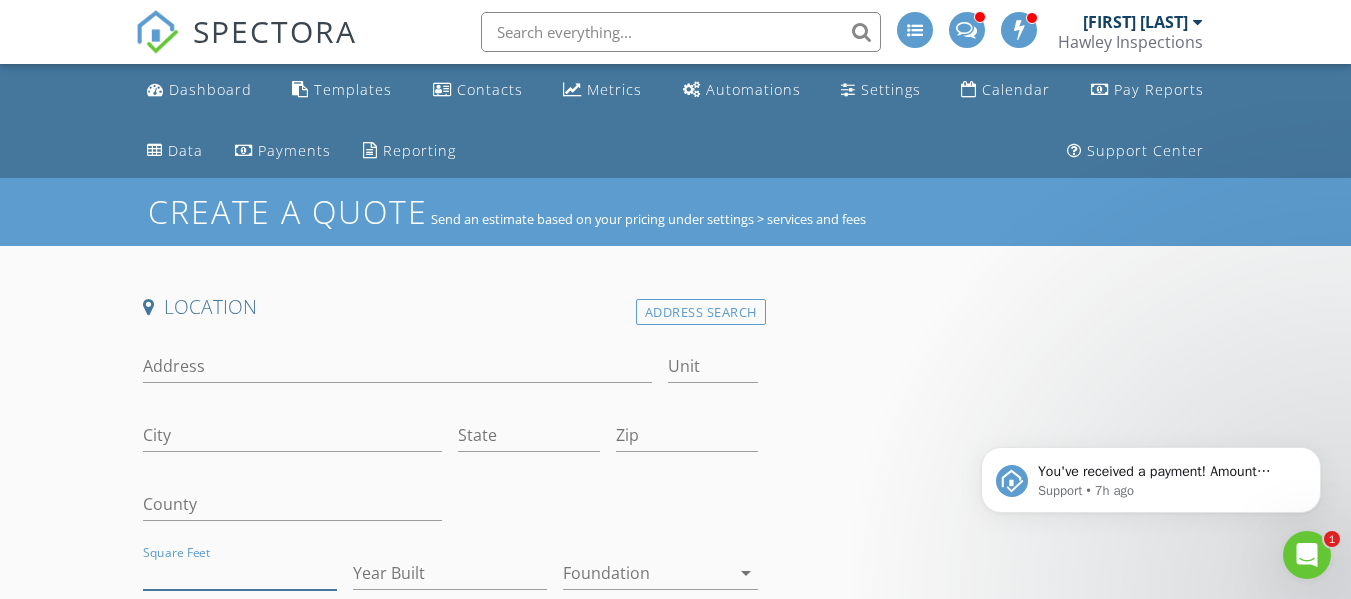 click on "Square Feet" at bounding box center [240, 573] 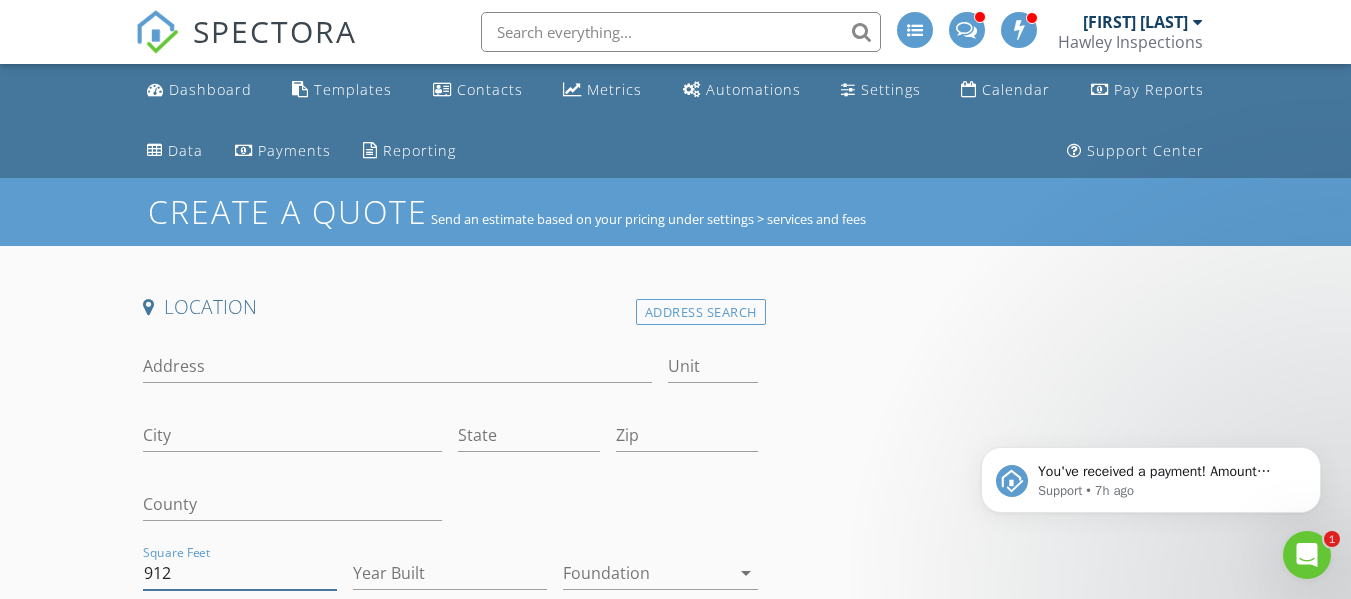 type on "912" 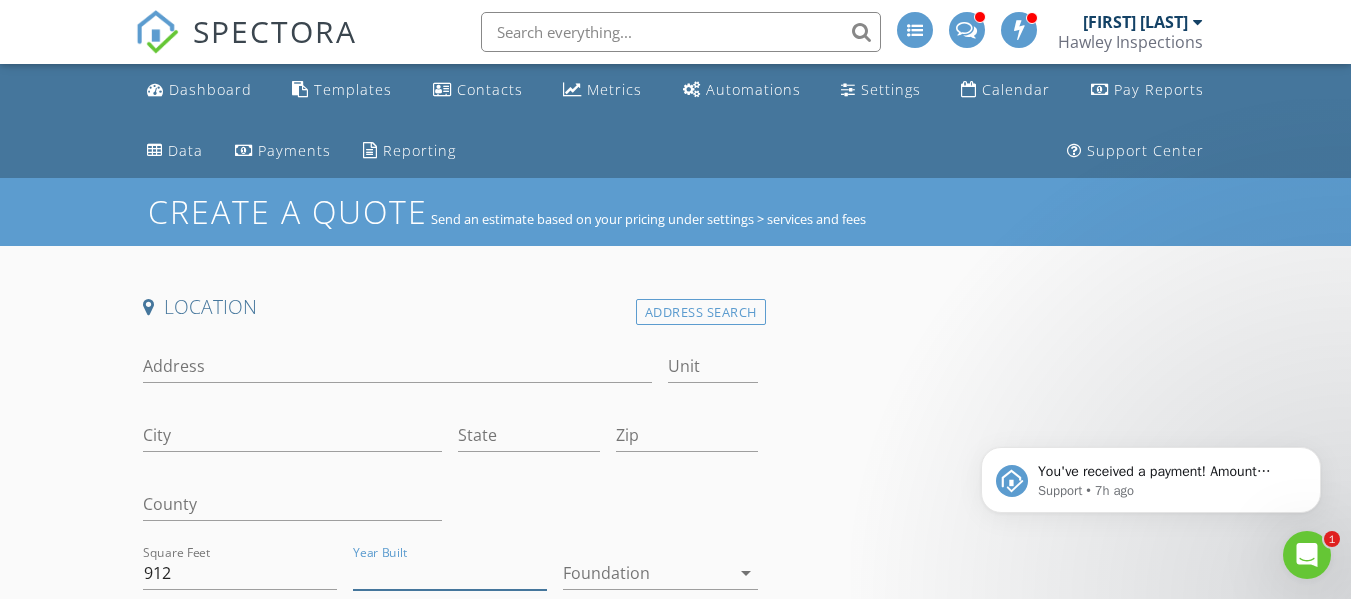 click on "Year Built" at bounding box center (450, 573) 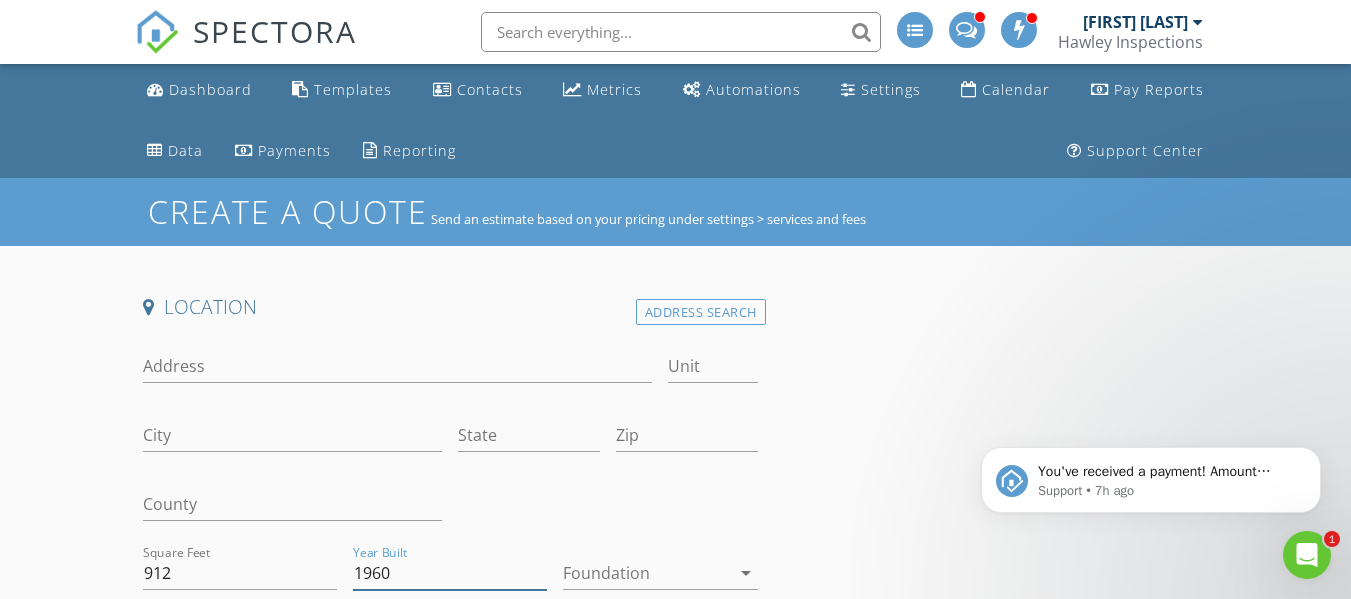 type on "1960" 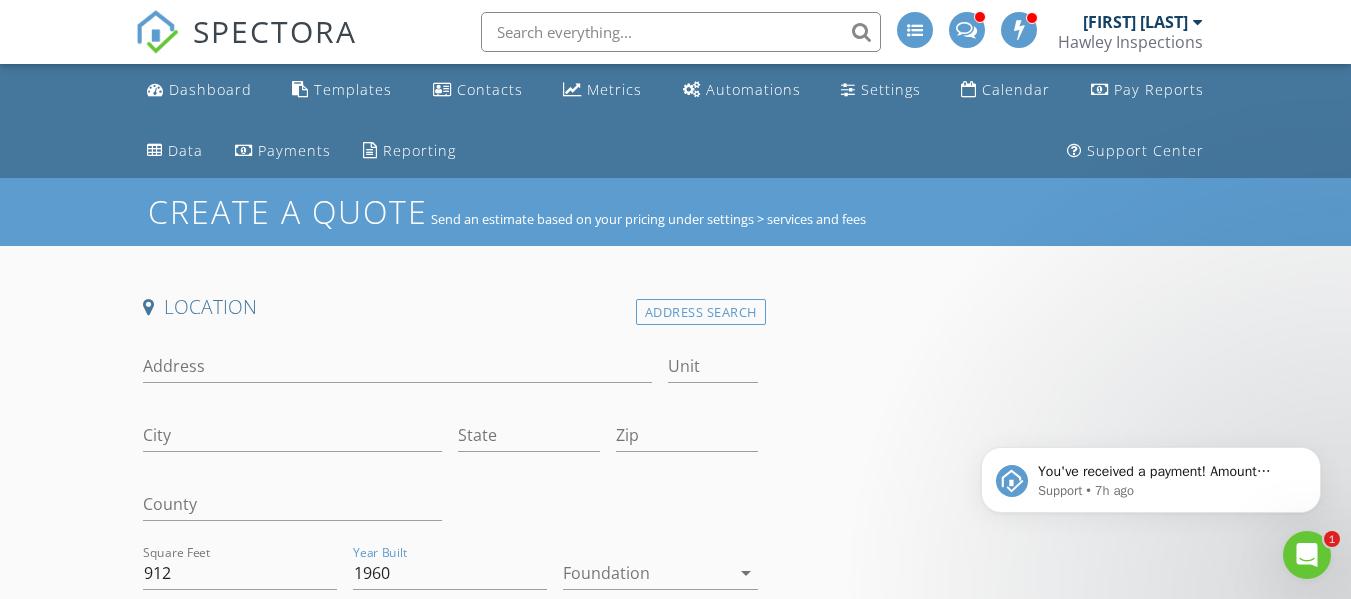 click at bounding box center (646, 573) 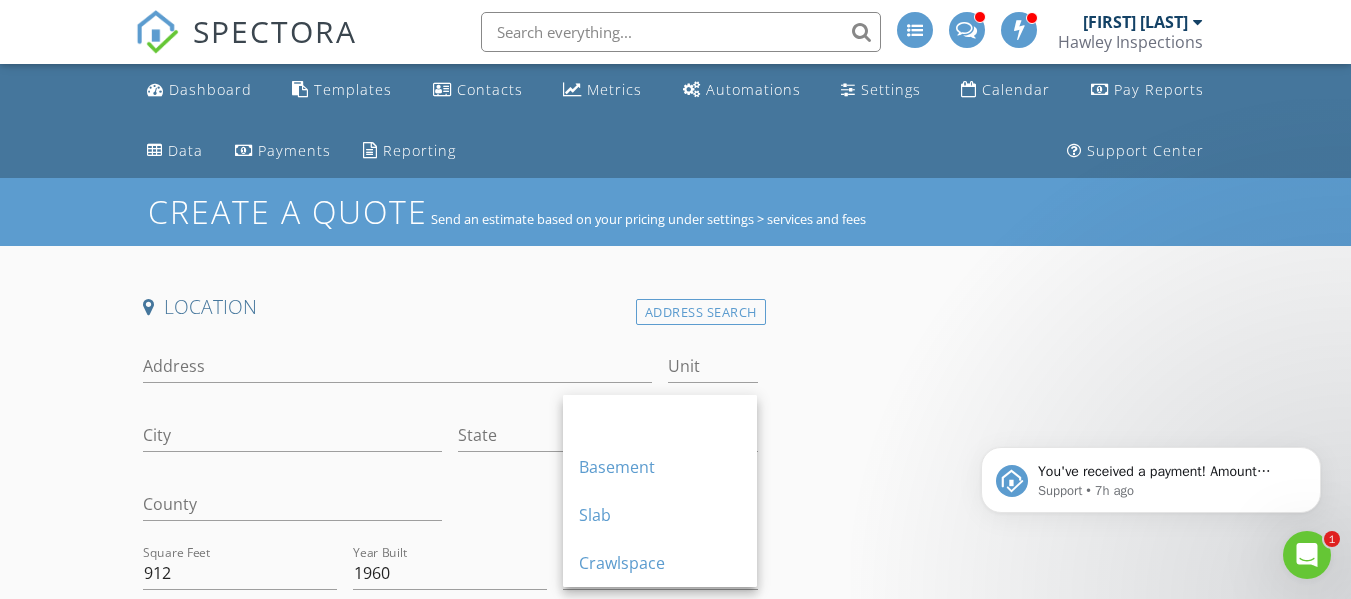 click on "Crawlspace" at bounding box center (660, 563) 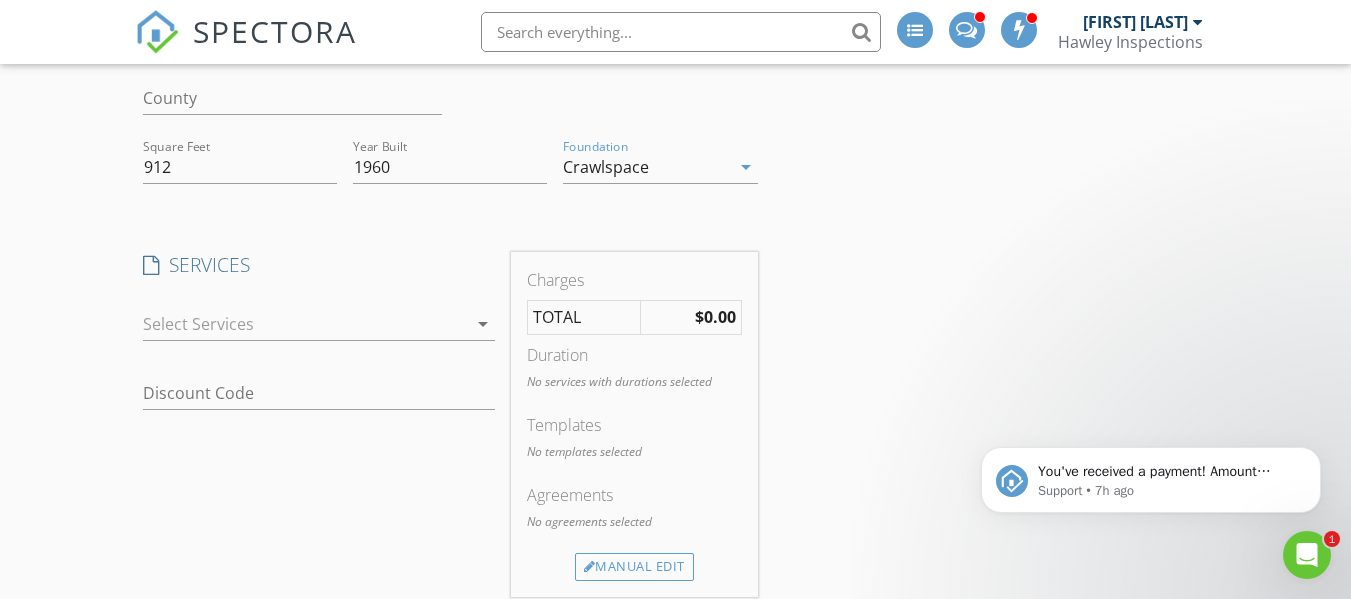scroll, scrollTop: 429, scrollLeft: 0, axis: vertical 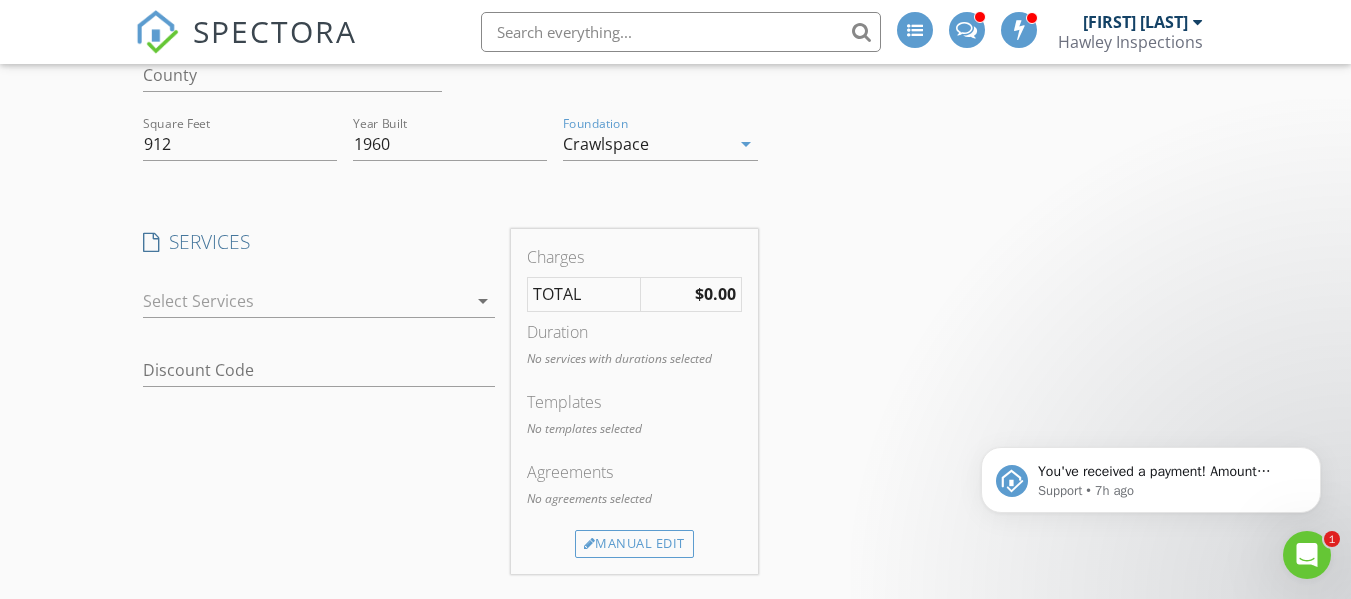 click on "Charges       TOTAL   $0.00    Duration    No services with durations selected      Templates    No templates selected    Agreements    No agreements selected
Manual Edit" at bounding box center [634, 401] 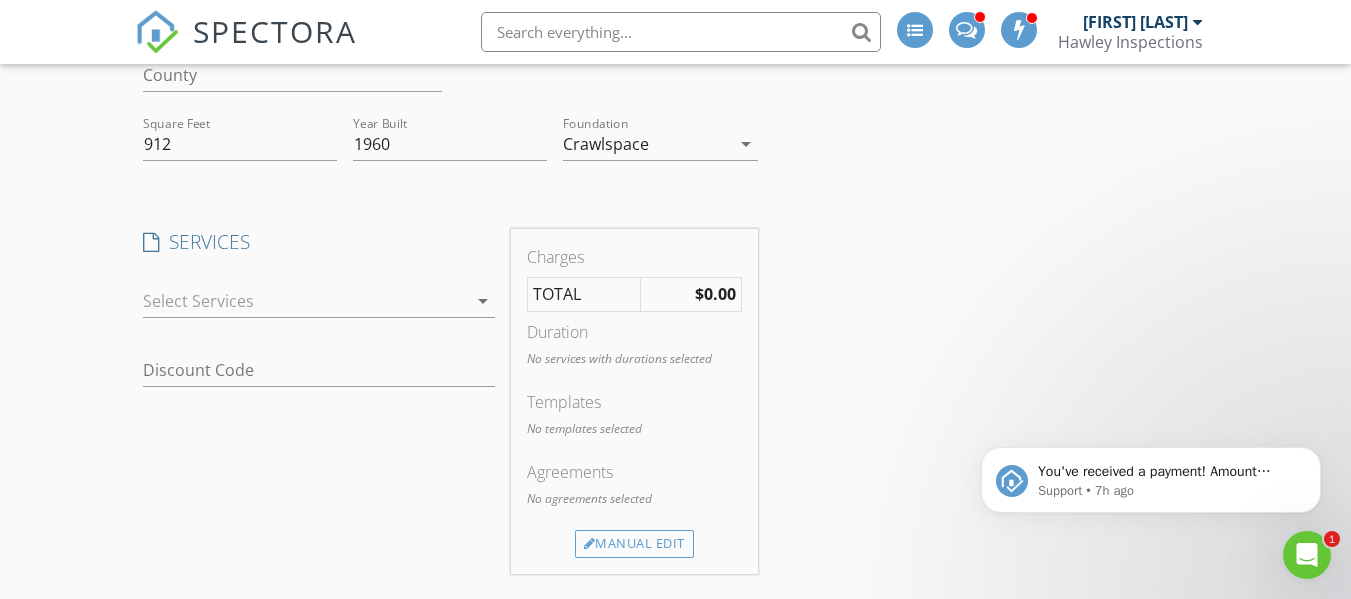 click at bounding box center (305, 301) 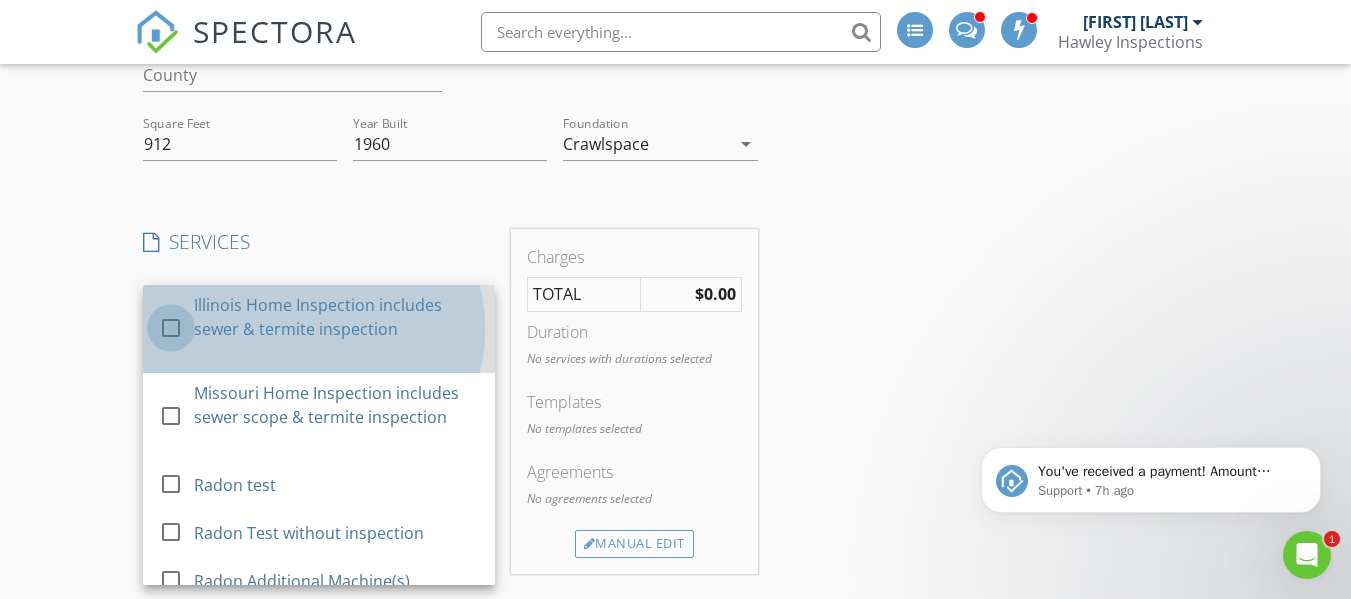 click at bounding box center [171, 327] 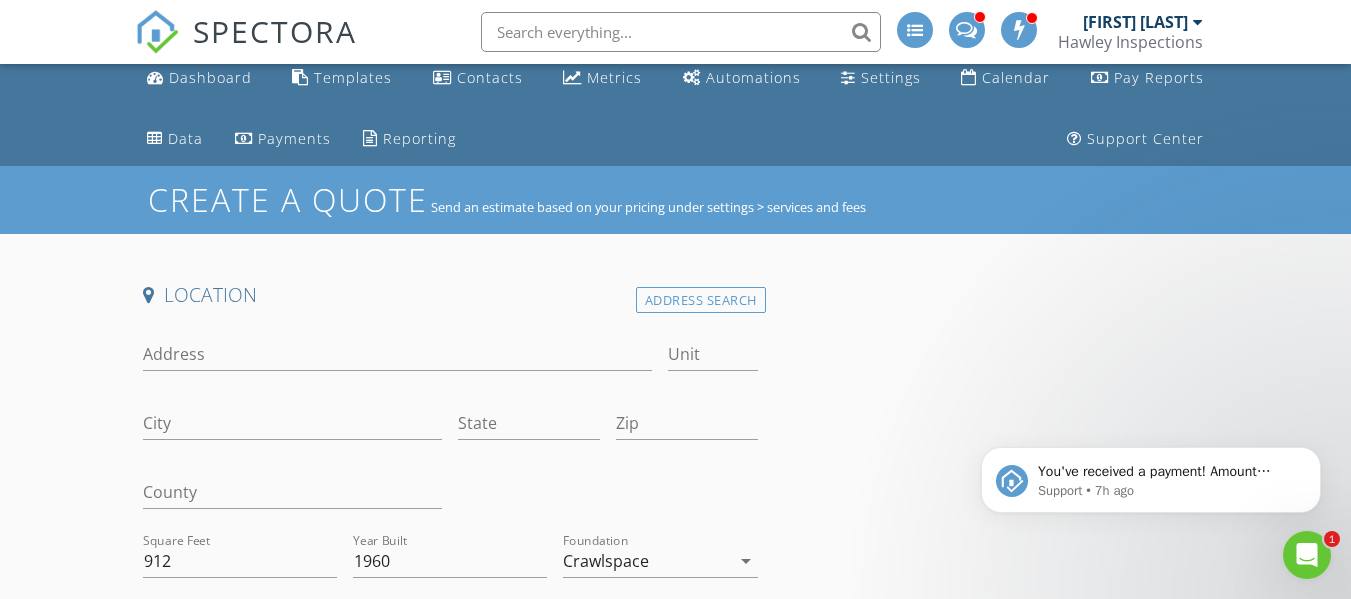 scroll, scrollTop: 0, scrollLeft: 0, axis: both 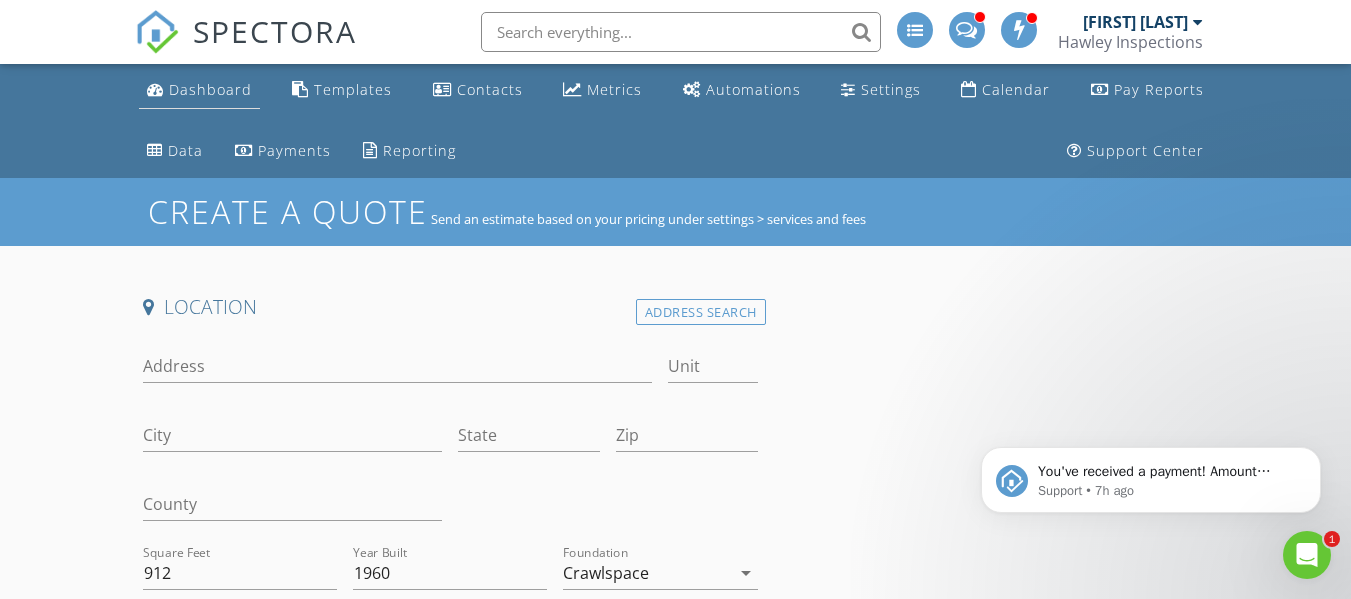 click on "Dashboard" at bounding box center (199, 90) 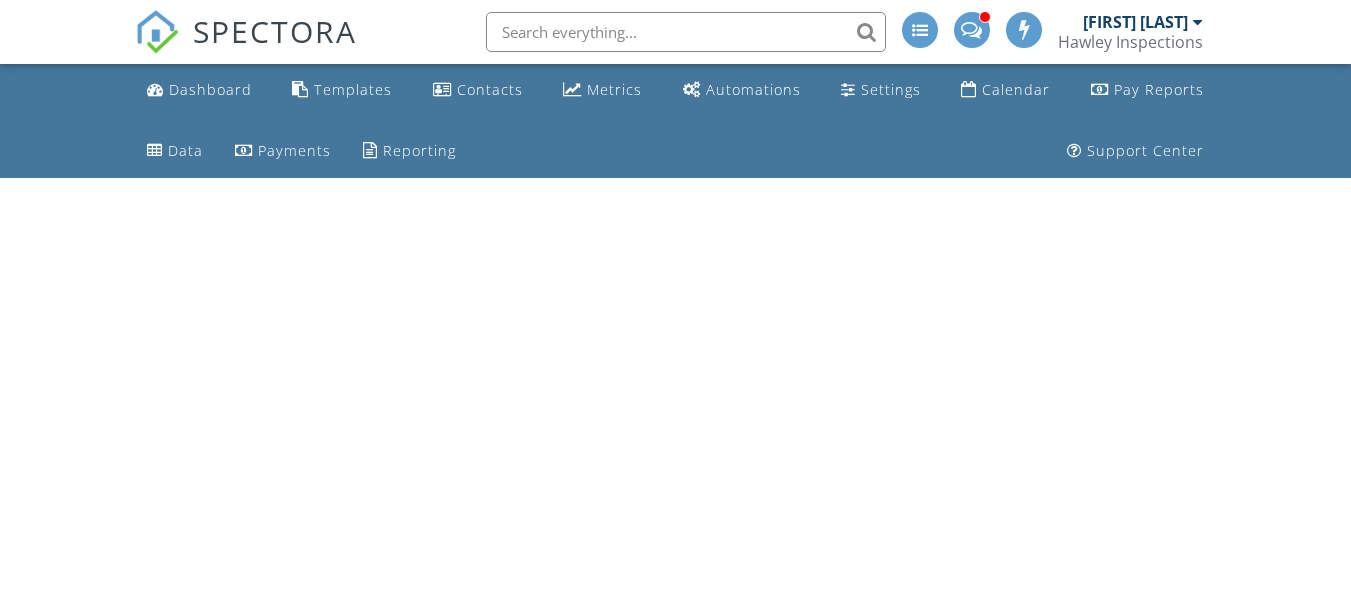 scroll, scrollTop: 0, scrollLeft: 0, axis: both 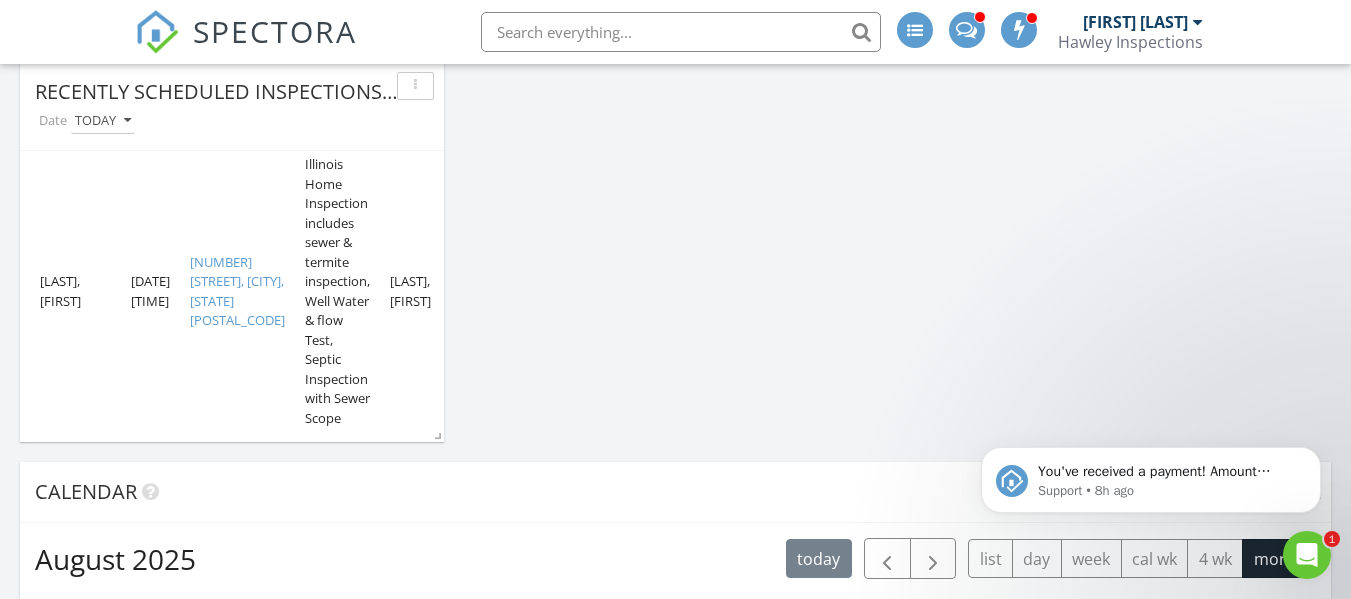 click 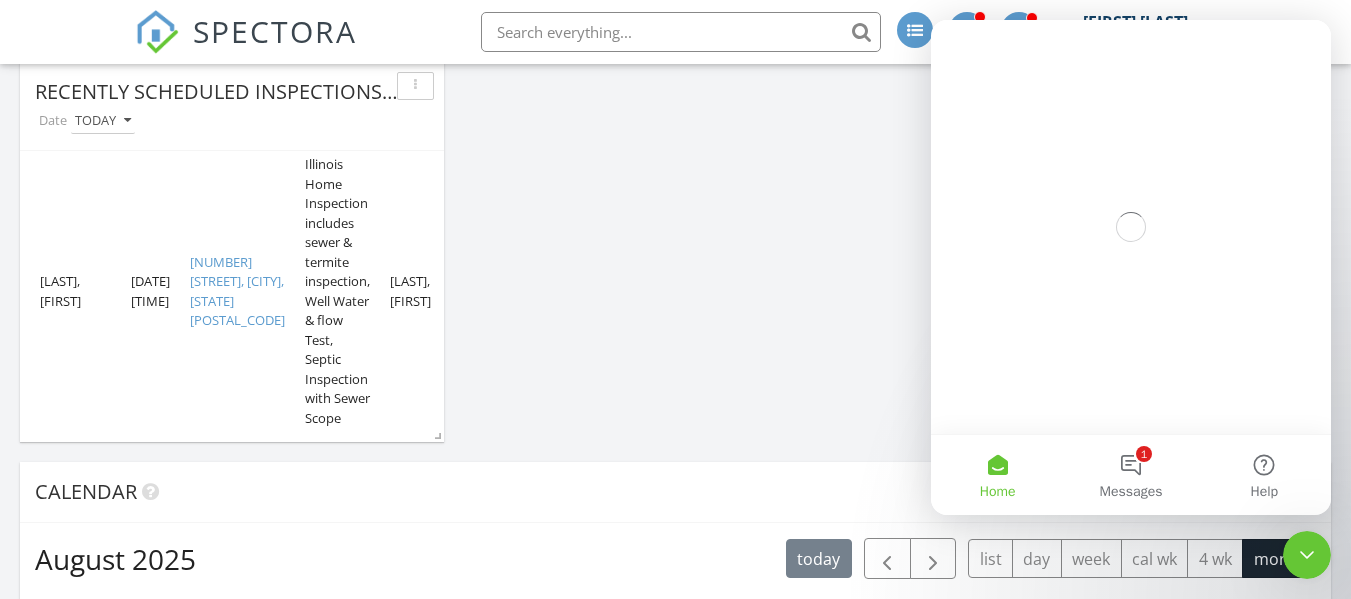scroll, scrollTop: 0, scrollLeft: 0, axis: both 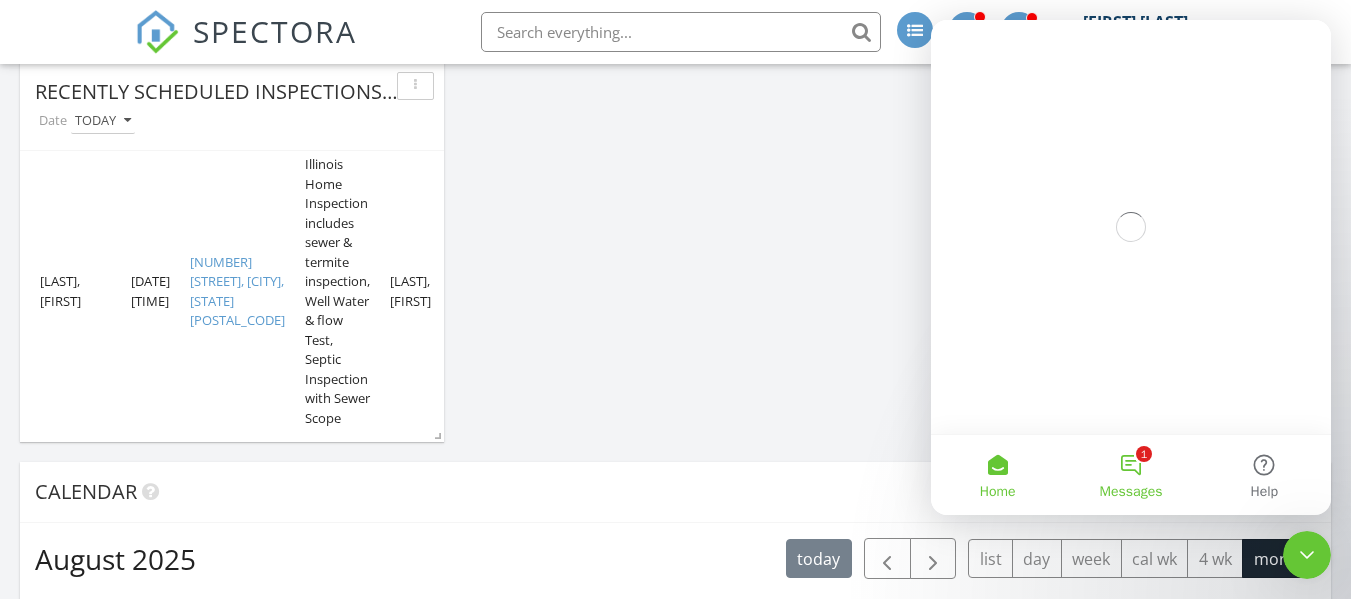 click on "1 Messages" at bounding box center (1130, 475) 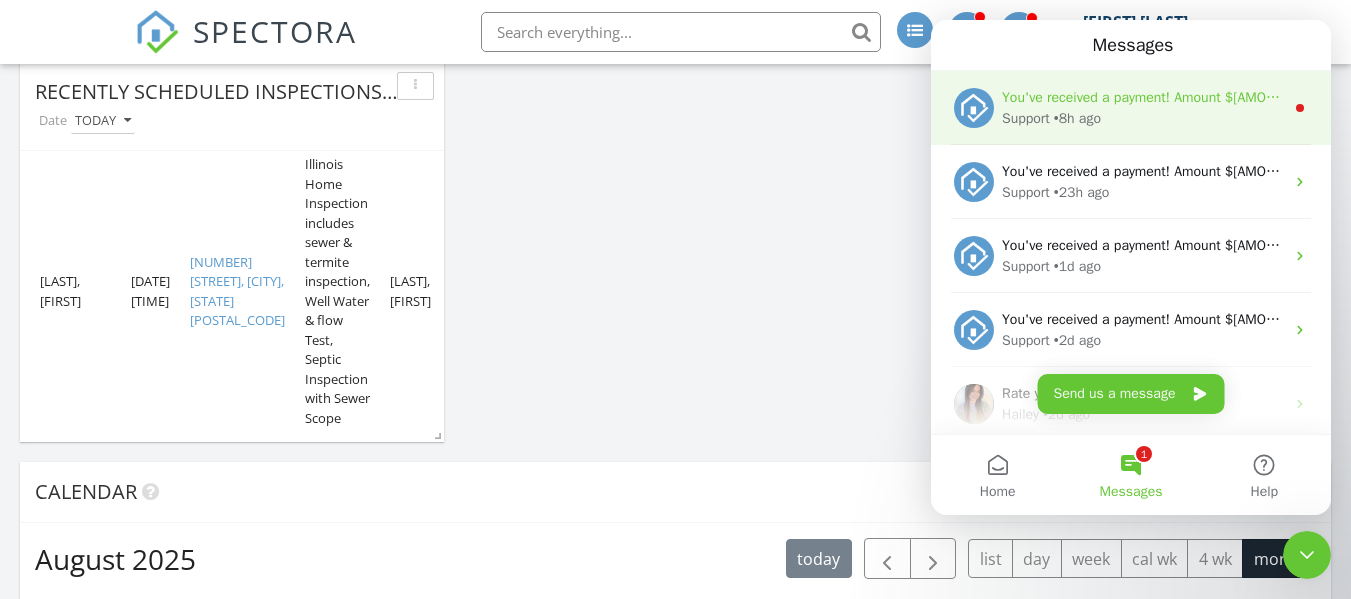 click on "•  8h ago" at bounding box center [1077, 118] 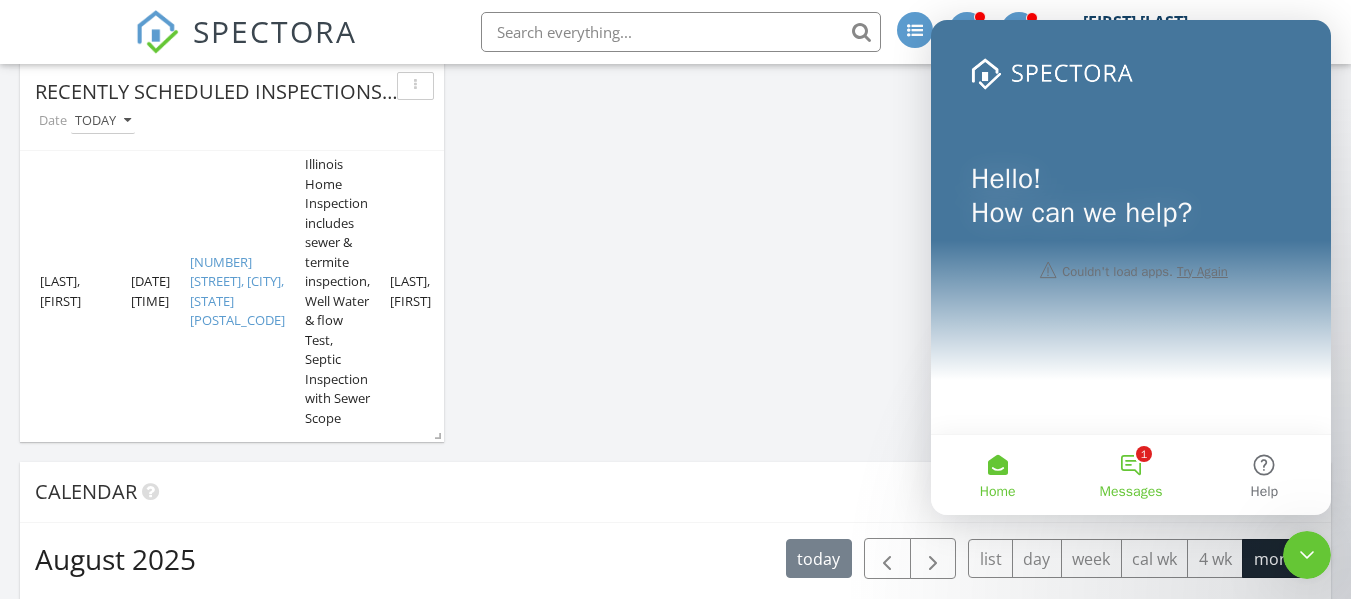click on "1 Messages" at bounding box center [1130, 475] 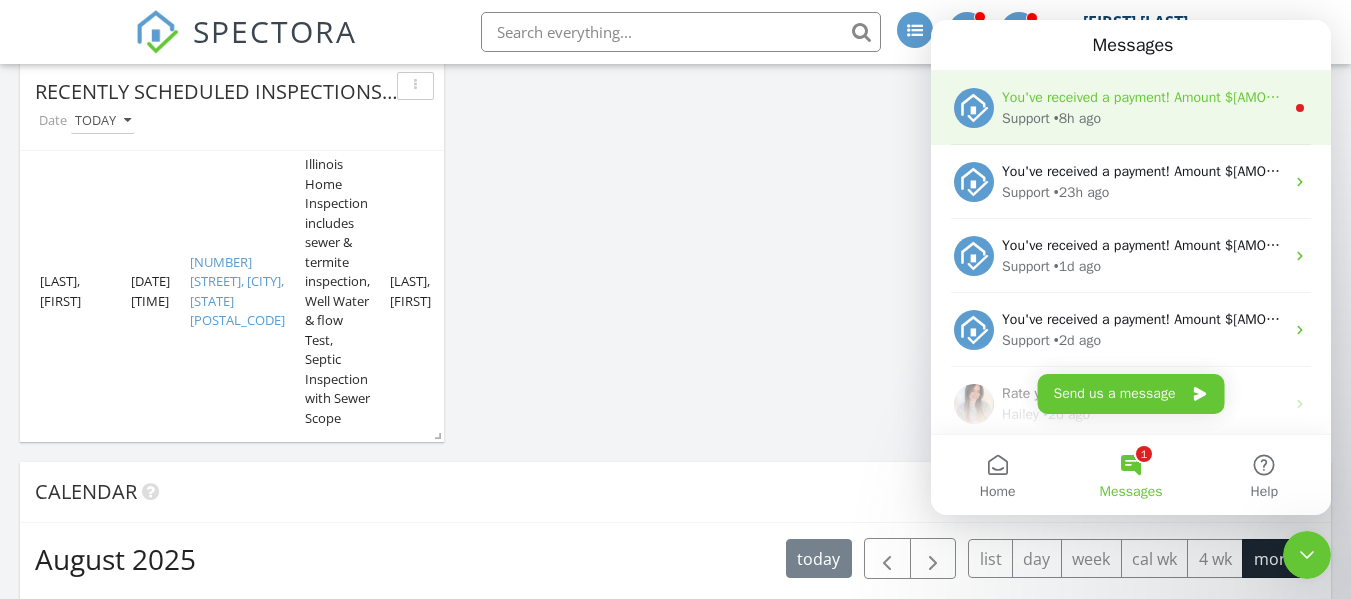 click on "You've received a payment!  Amount  [PRICE]  Fee  [PRICE]  Net  [PRICE]  Transaction #  [TRANSACTION_ID]  Inspection  [NUMBER] [STREET], [CITY], [STATE] [ZIP] Payouts to your bank or debit card occur on a daily basis. Each payment usually takes two business days to process. You can view your pending payout amount here. If you have any questions reach out on our chat bubble at app.spectora.com." at bounding box center (2296, 97) 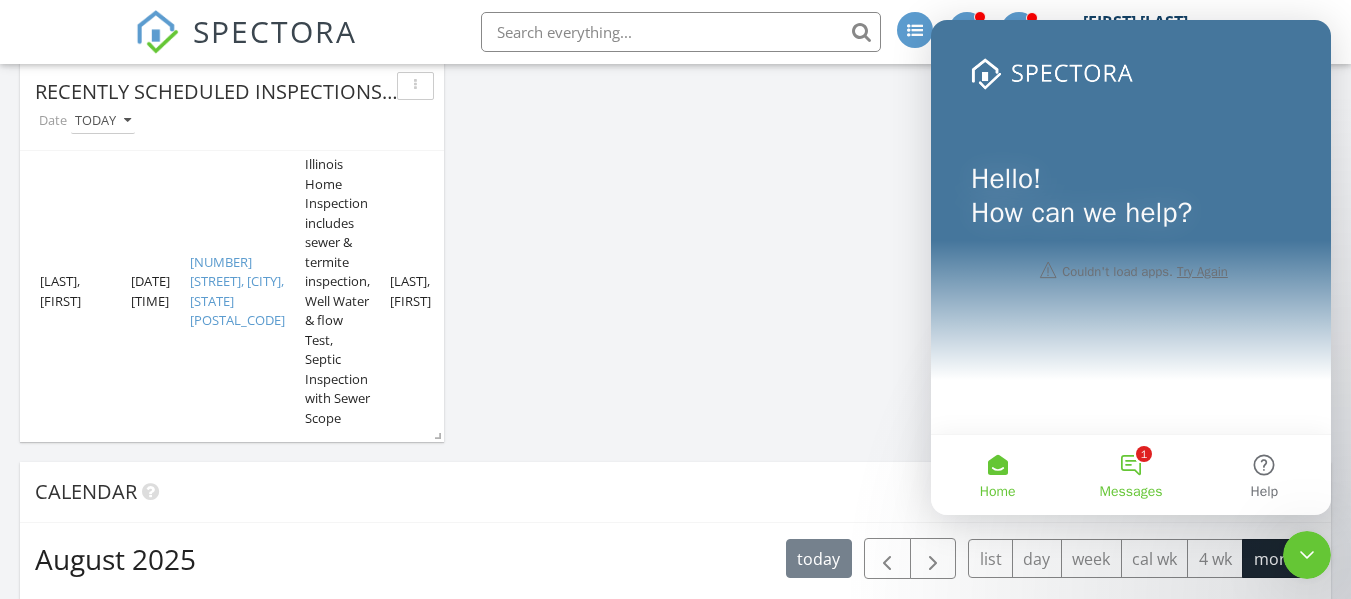 click on "1 Messages" at bounding box center (1130, 475) 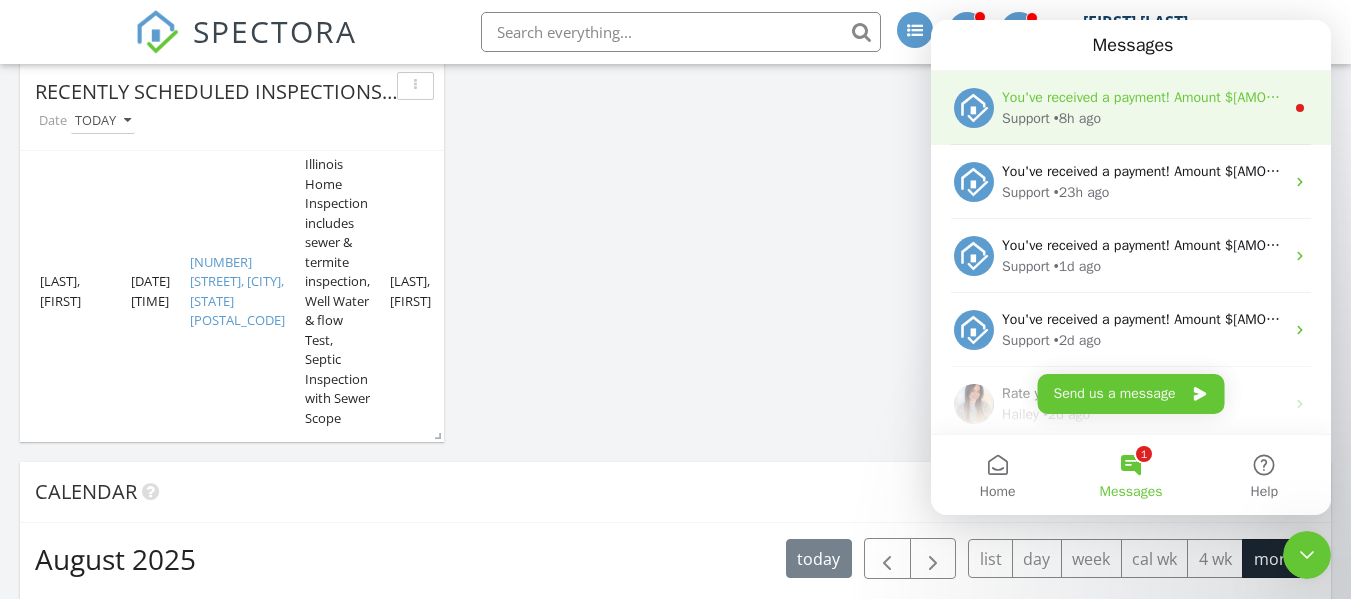 click on "You've received a payment!  Amount  $565.00  Fee  $0.00  Net  $565.00  Transaction #  pi_3RrKeaK7snlDGpRF13VSyHWR  Inspection  104 W 2nd St, Saint Jacob, IL 62281 Payouts to your bank or debit card occur on a daily basis. Each payment usually takes two business days to process. You can view your pending payout amount here. If you have any questions reach out on our chat bubble at app.spectora.com." at bounding box center [2296, 97] 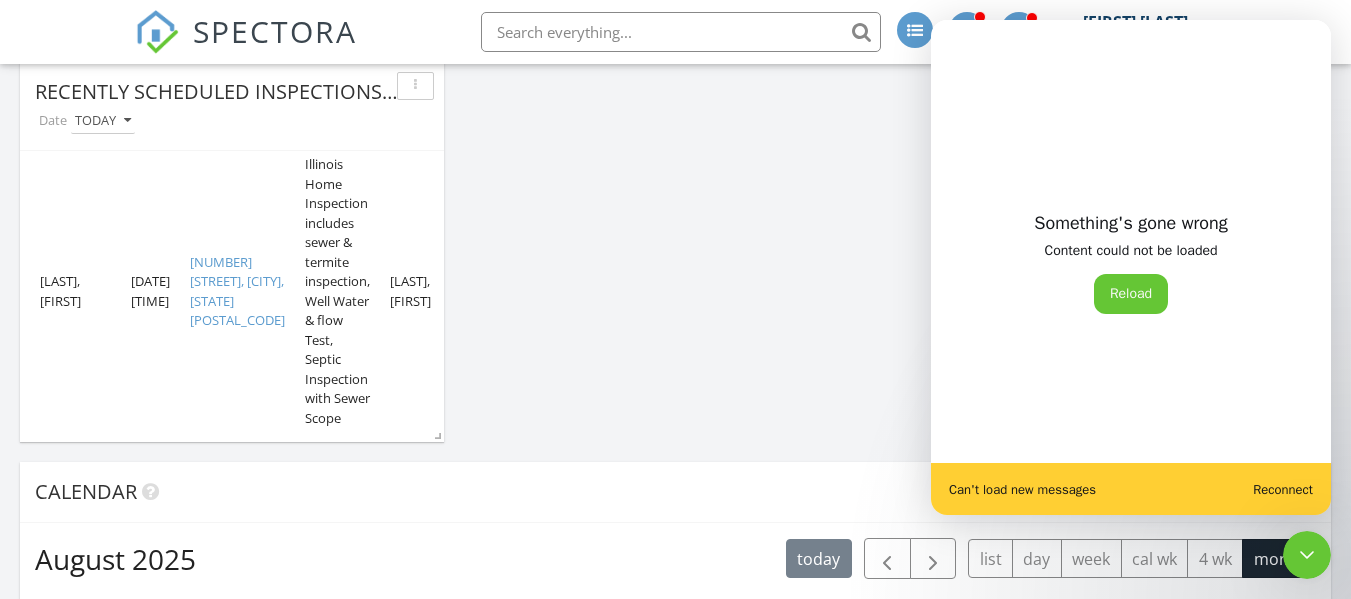 click 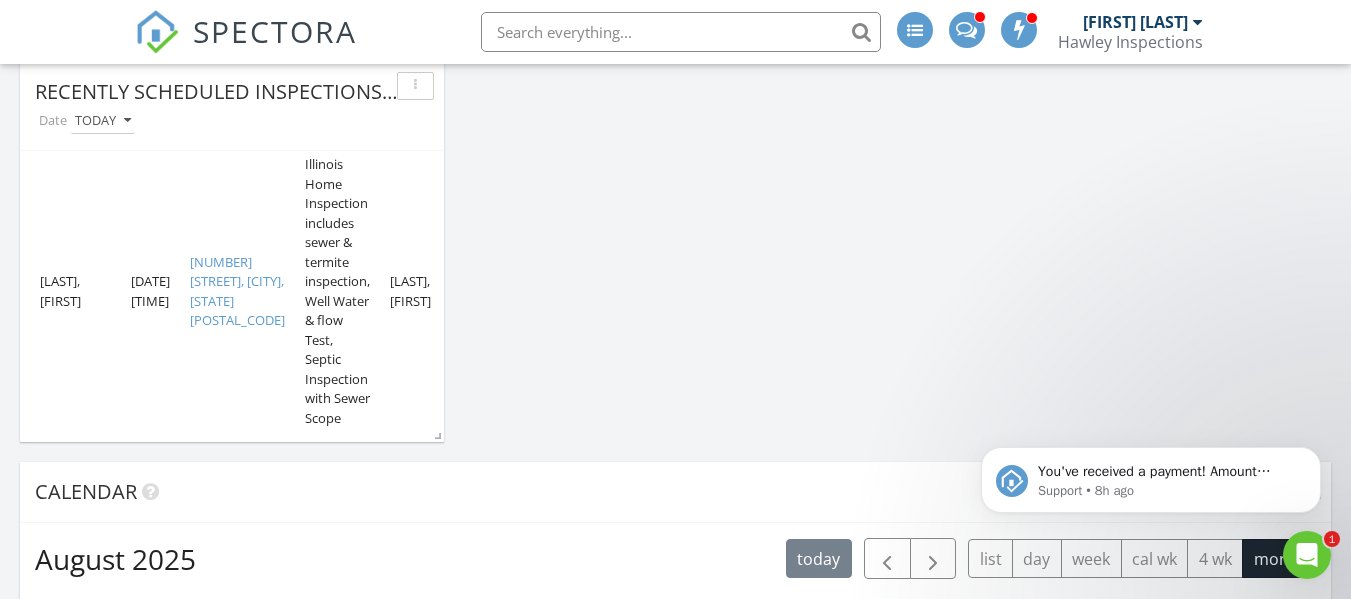 scroll, scrollTop: 0, scrollLeft: 0, axis: both 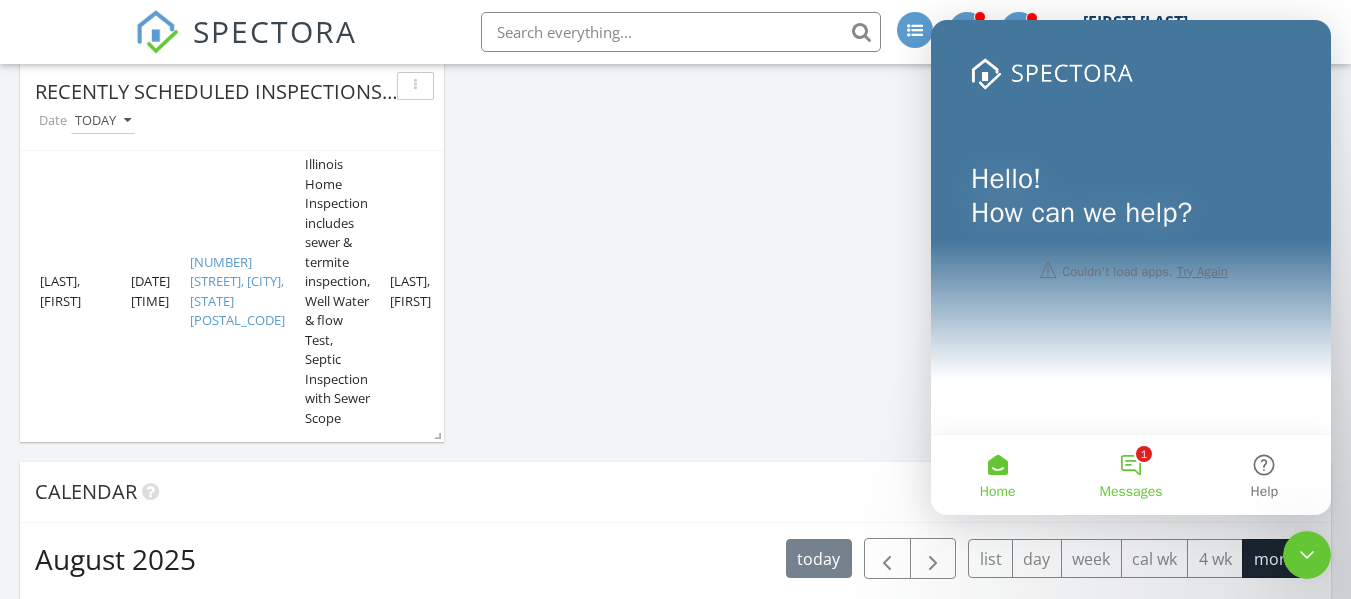 click on "1 Messages" at bounding box center (1130, 475) 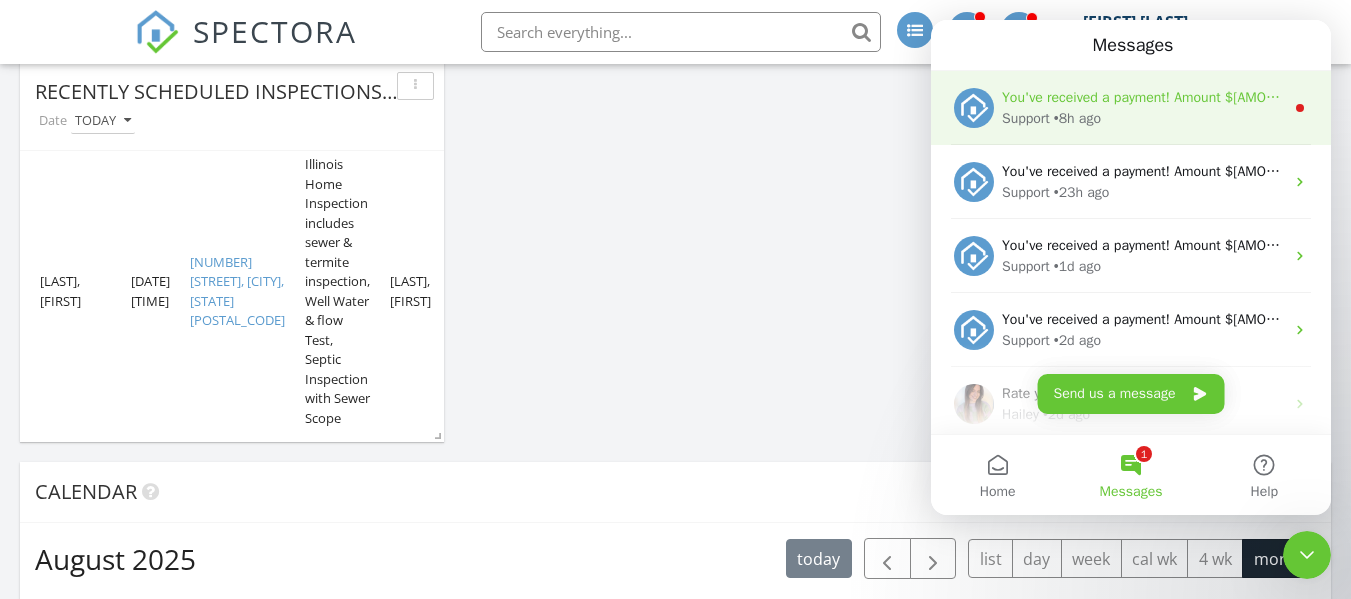 click on "You've received a payment!  Amount  $565.00  Fee  $0.00  Net  $565.00  Transaction #  pi_3RrKeaK7snlDGpRF13VSyHWR  Inspection  104 W 2nd St, Saint Jacob, IL 62281 Payouts to your bank or debit card occur on a daily basis. Each payment usually takes two business days to process. You can view your pending payout amount here. If you have any questions reach out on our chat bubble at app.spectora.com." at bounding box center (2296, 97) 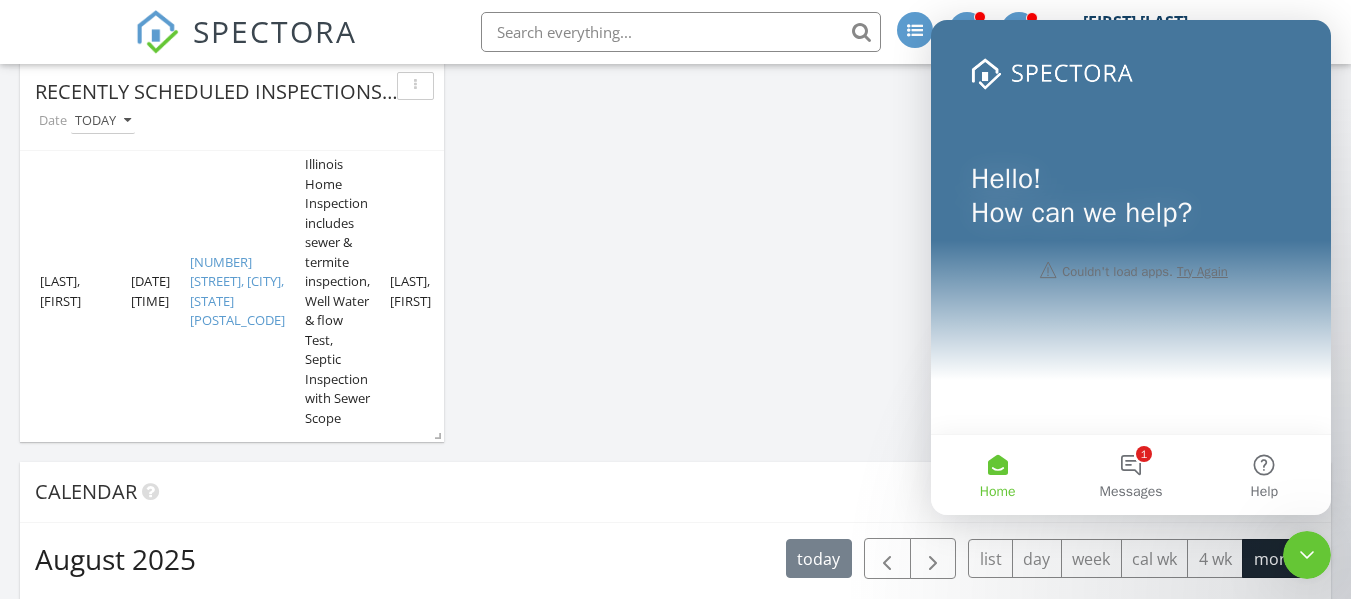 click on "Today
All Inspectors
7:00 am
600 E Waters Edge Dr, Belleville, IL 62221
Radon Pick Up
Matthew Hawley
56 minutes drive time   40.8 miles         7:00 am
600 E Waters Edge Dr, Belleville, IL 62221
Radon Drop Off
Matthew Hawley
0 minutes drive time   0.0 miles       9:00 am
104 W 2nd St, Saint Jacob, IL 62281
Nicholas Boyles
28 minutes drive time   16.8 miles       1:30 pm
1139 Warren St , Jerseyville, IL 62052
Nicholas Boyles
1 hours and 8 minutes drive time   51.9 miles       New Inspection     New Quote         Map               1 2 1 2 + − I 70, North Illinois Street, East Waters Edge Drive 65.7 km, 55 min Head north 90 m 150 m 700 m 0 m" at bounding box center (675, 1127) 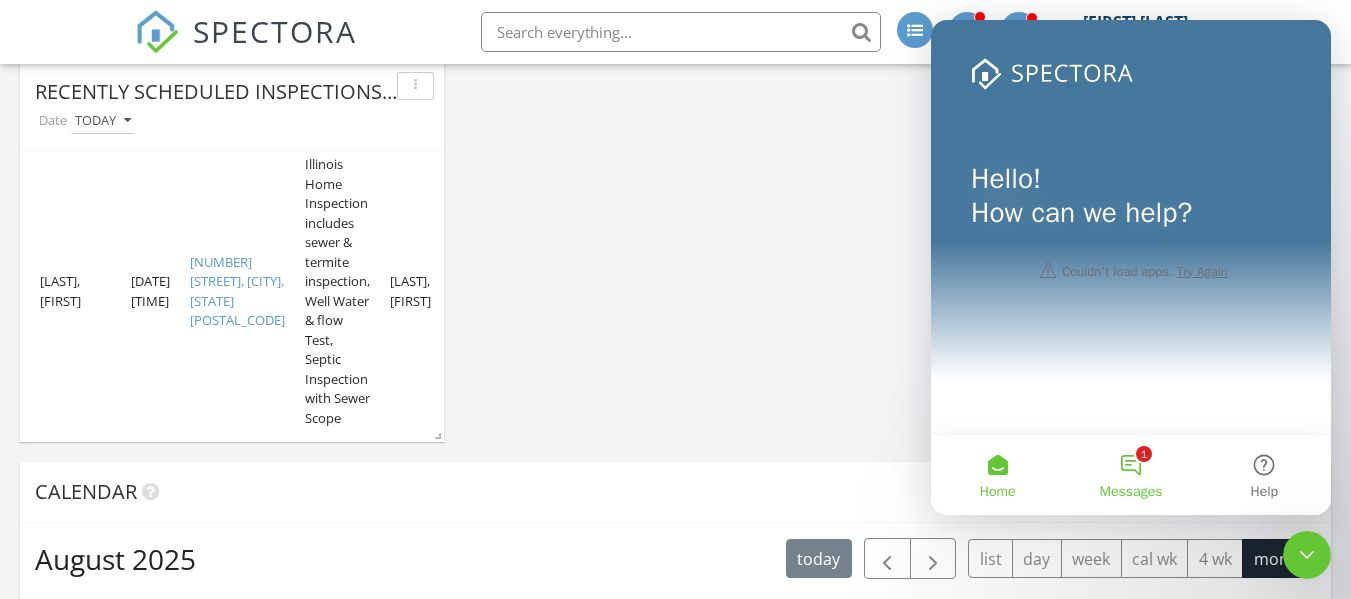 click on "1 Messages" at bounding box center (1130, 475) 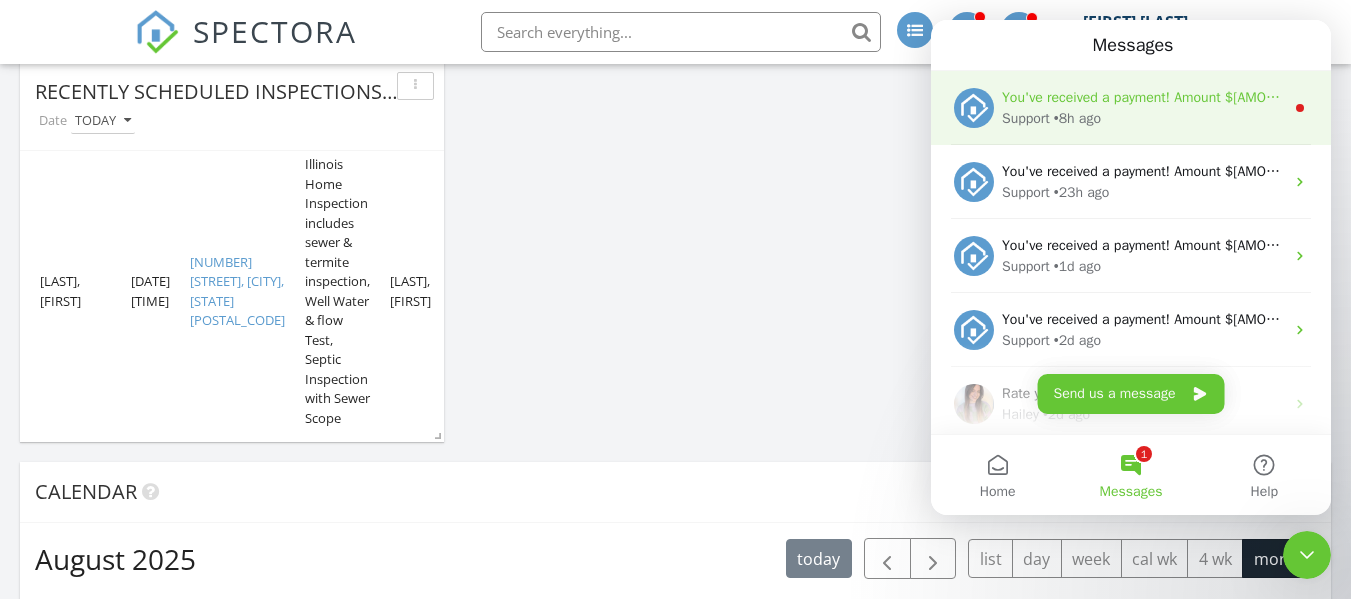click on "You've received a payment!  Amount  $565.00  Fee  $0.00  Net  $565.00  Transaction #  pi_3RrKeaK7snlDGpRF13VSyHWR  Inspection  104 W 2nd St, Saint Jacob, IL 62281 Payouts to your bank or debit card occur on a daily basis. Each payment usually takes two business days to process. You can view your pending payout amount here. If you have any questions reach out on our chat bubble at app.spectora.com." at bounding box center (2296, 97) 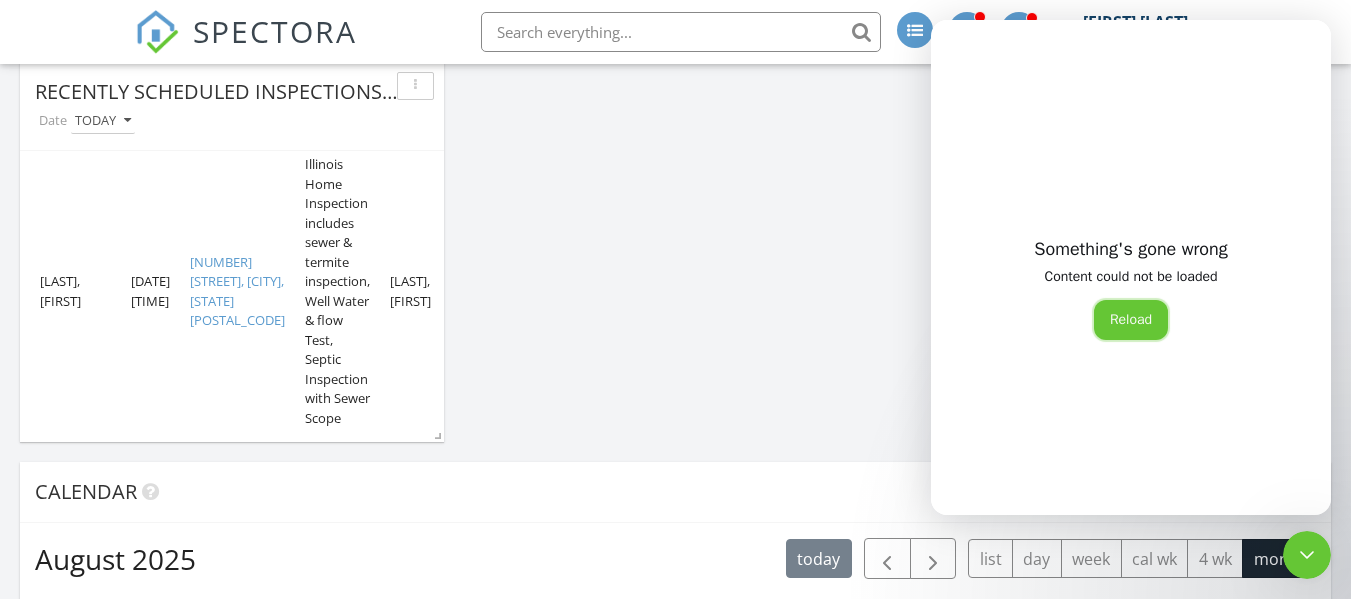click on "Reload" at bounding box center (1131, 320) 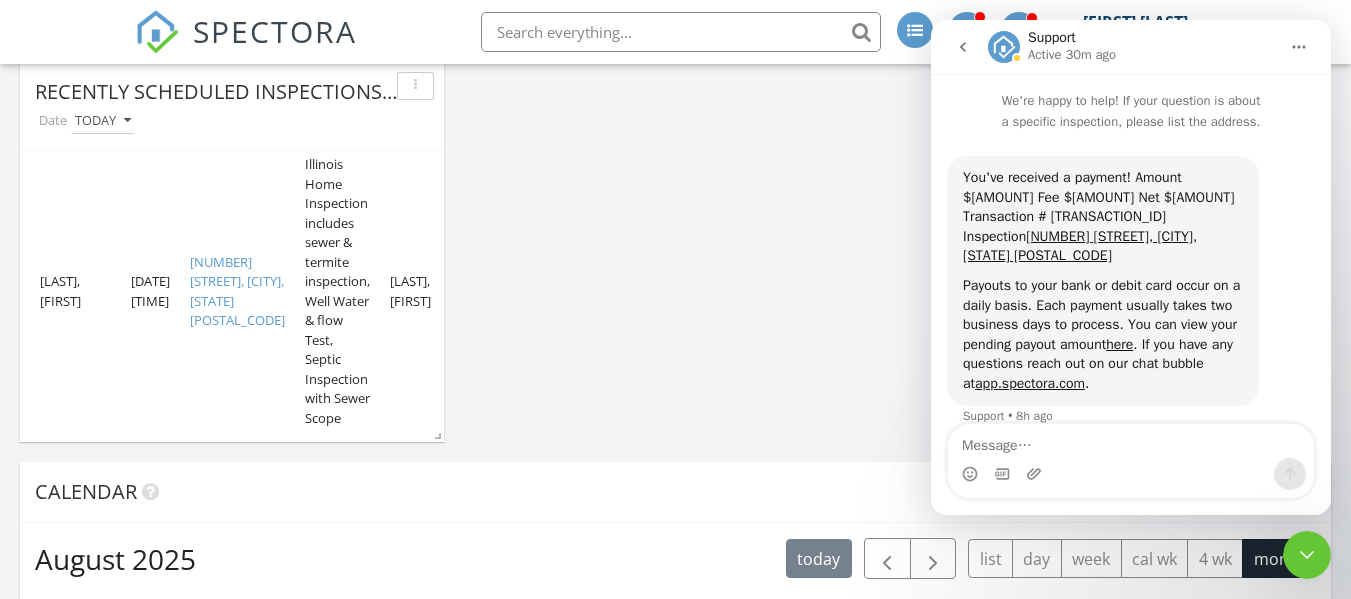 scroll, scrollTop: 4, scrollLeft: 0, axis: vertical 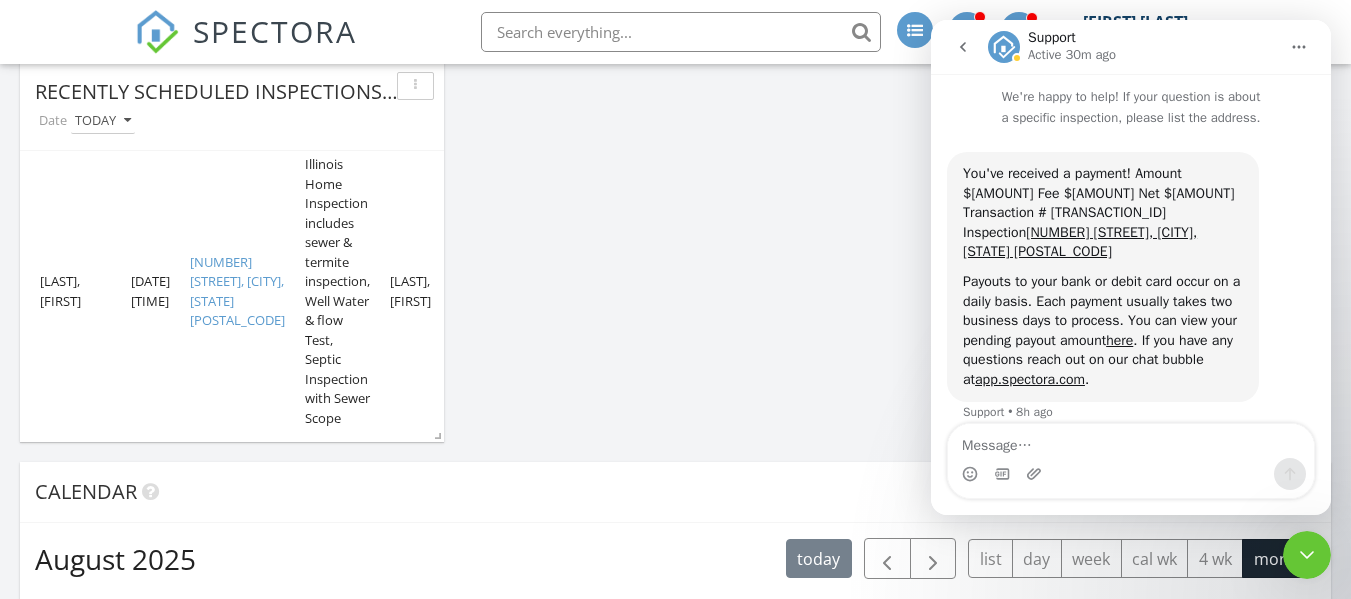 click 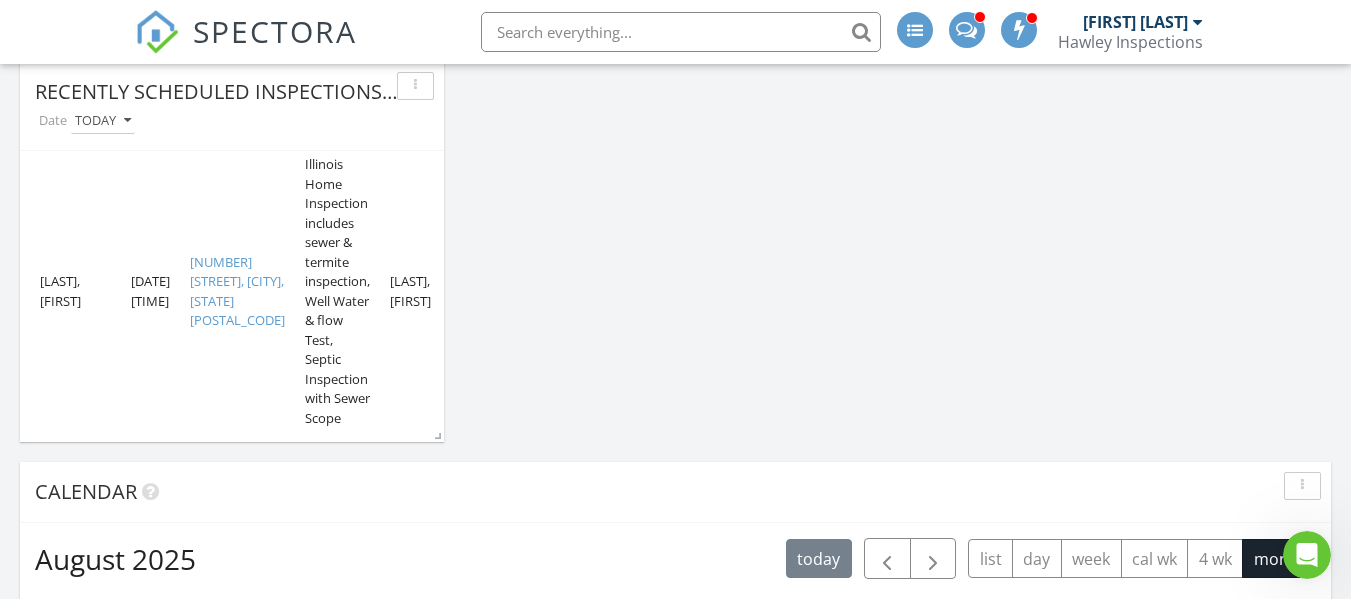 click at bounding box center (681, 32) 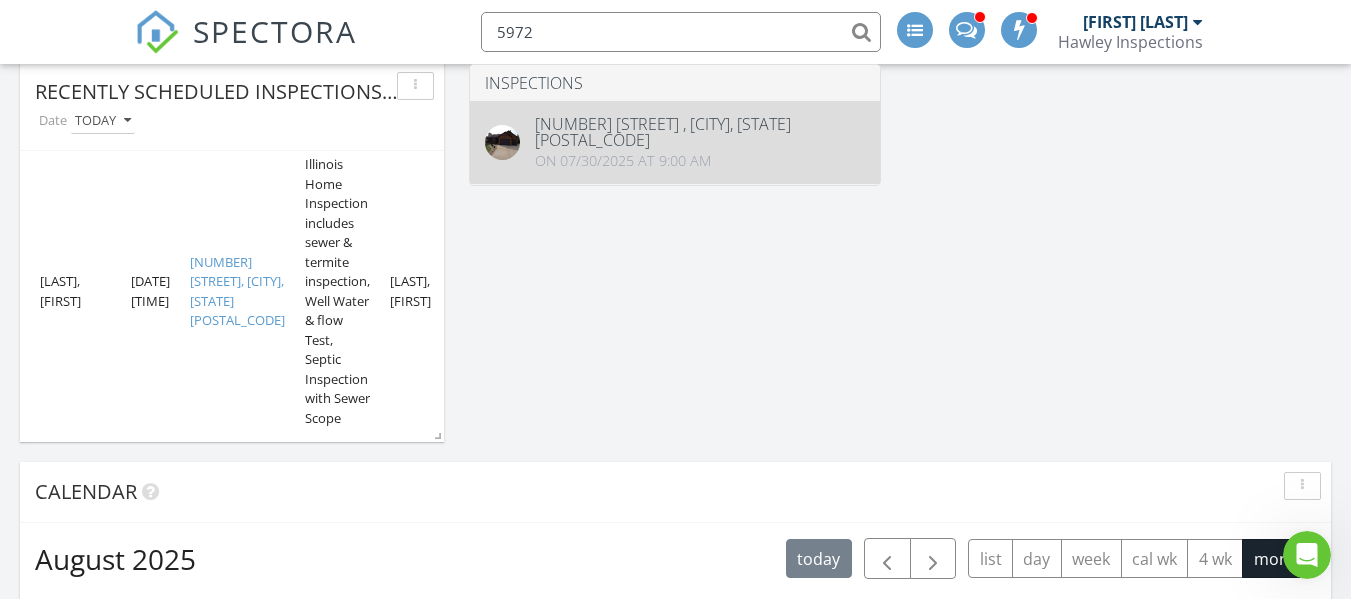 type on "5972" 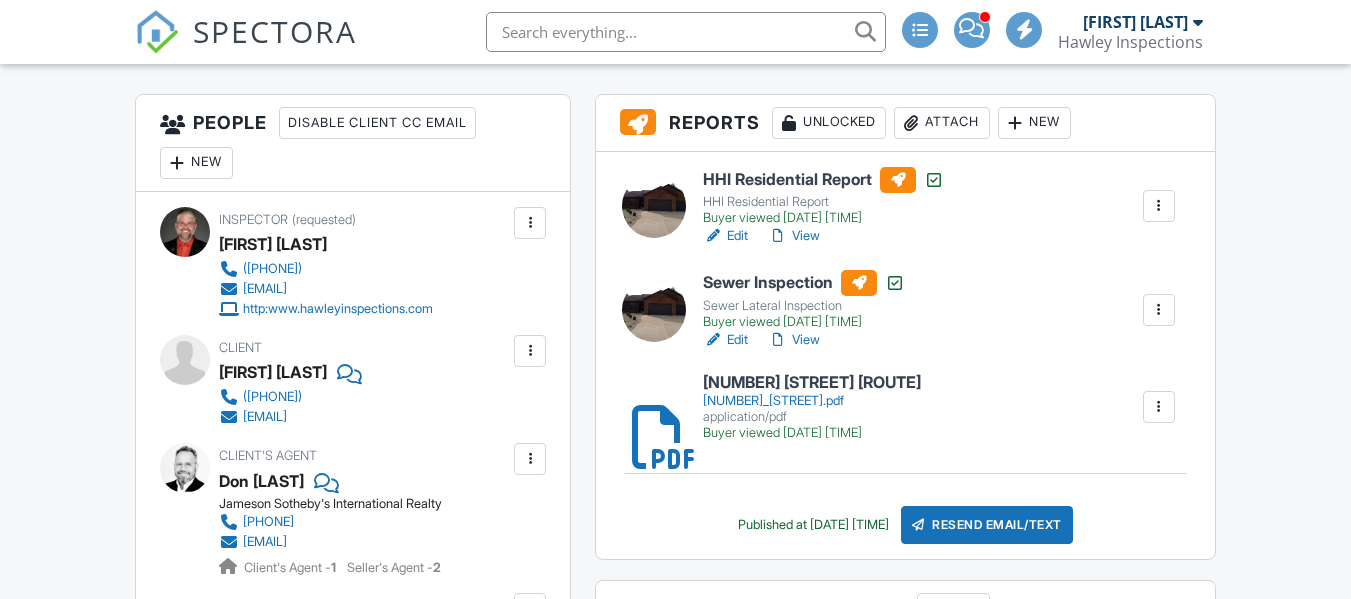 scroll, scrollTop: 554, scrollLeft: 0, axis: vertical 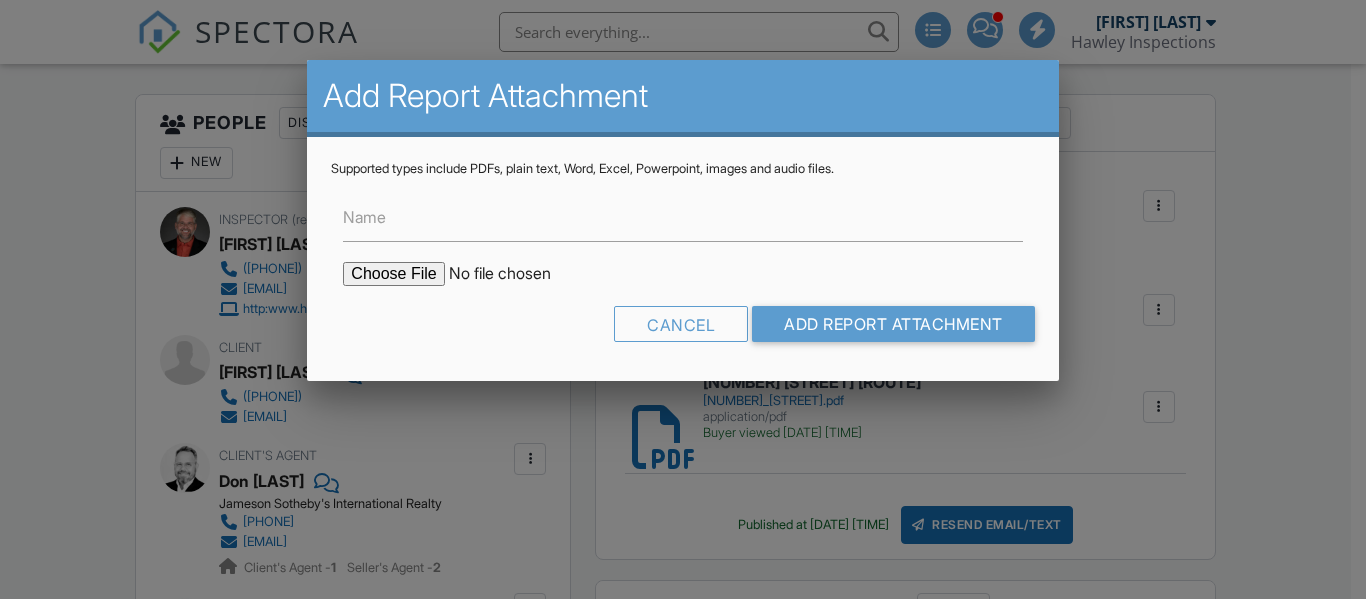 click at bounding box center [513, 274] 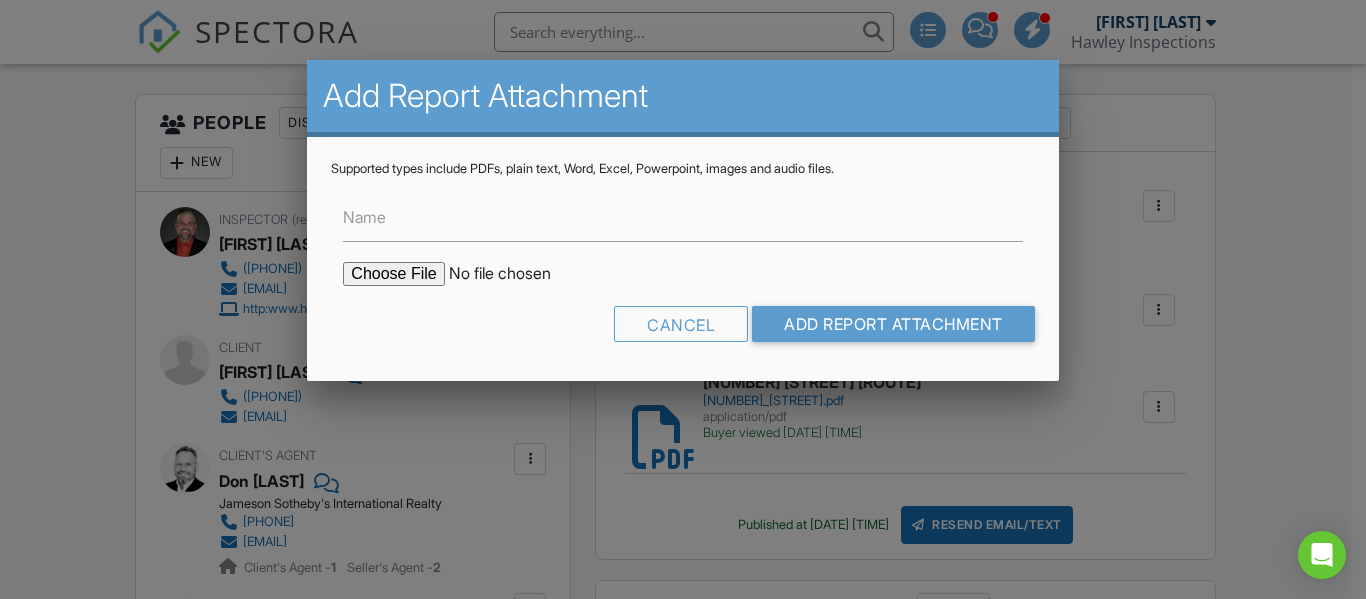 type on "C:\fakepath\5972 N State Rt 157, Edwardsville, IL Septic.pdf" 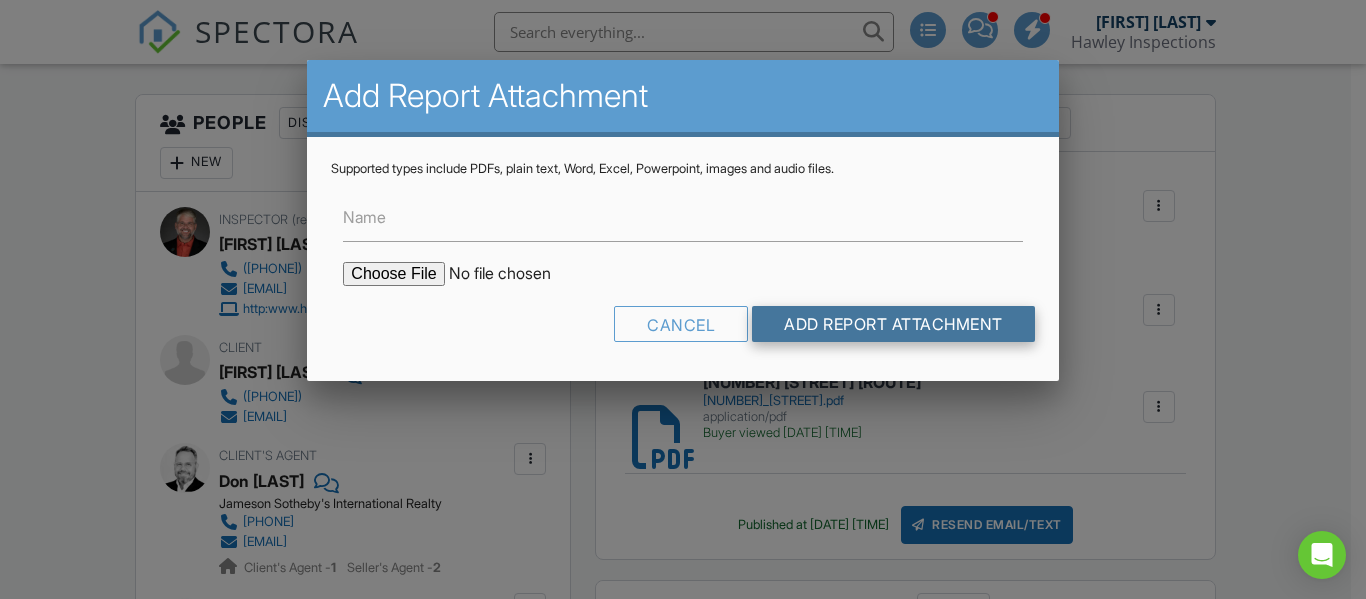 click on "Add Report Attachment" at bounding box center [893, 324] 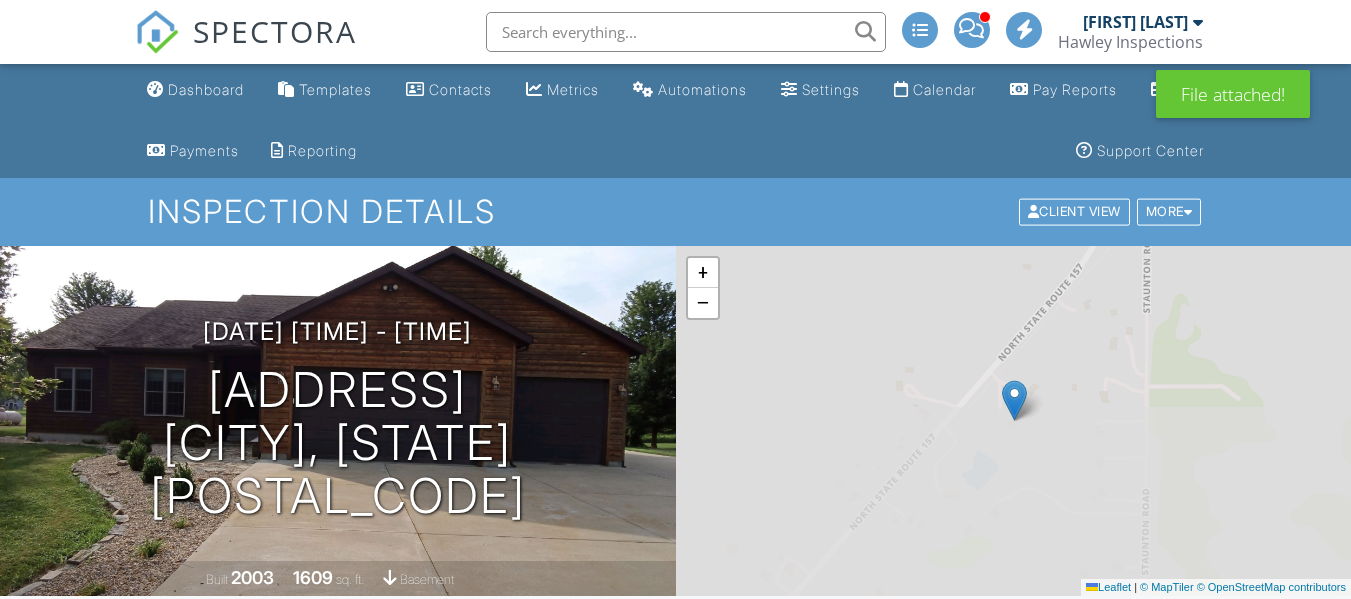 scroll, scrollTop: 0, scrollLeft: 0, axis: both 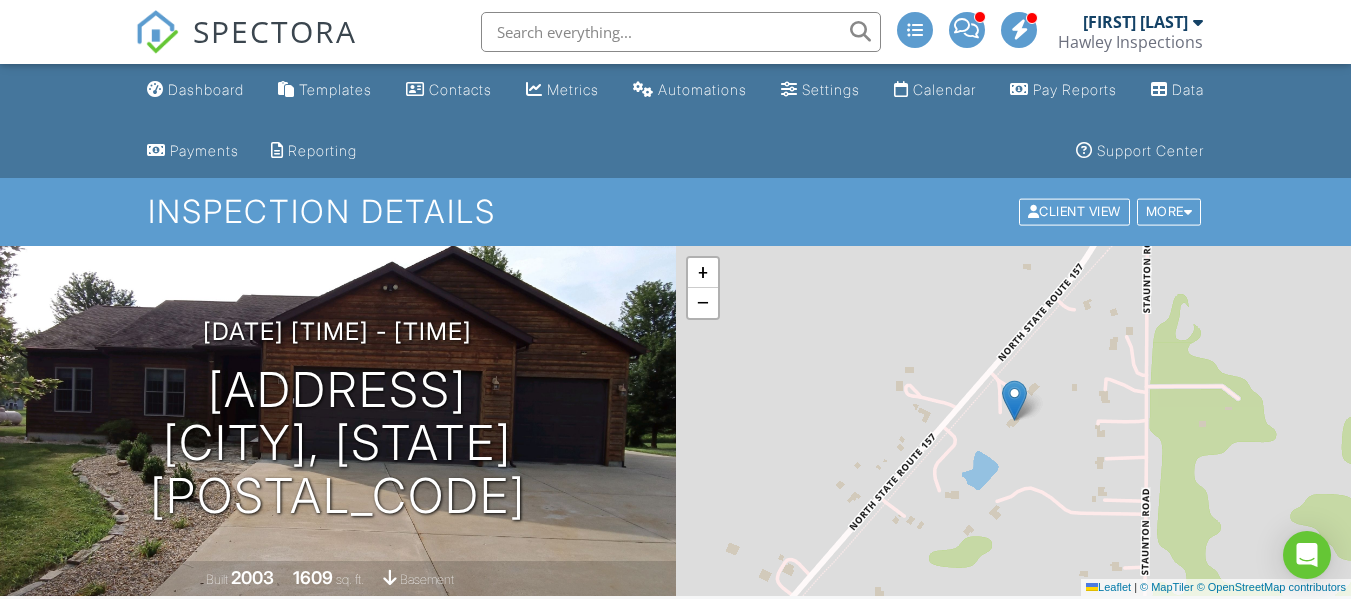 click at bounding box center [681, 32] 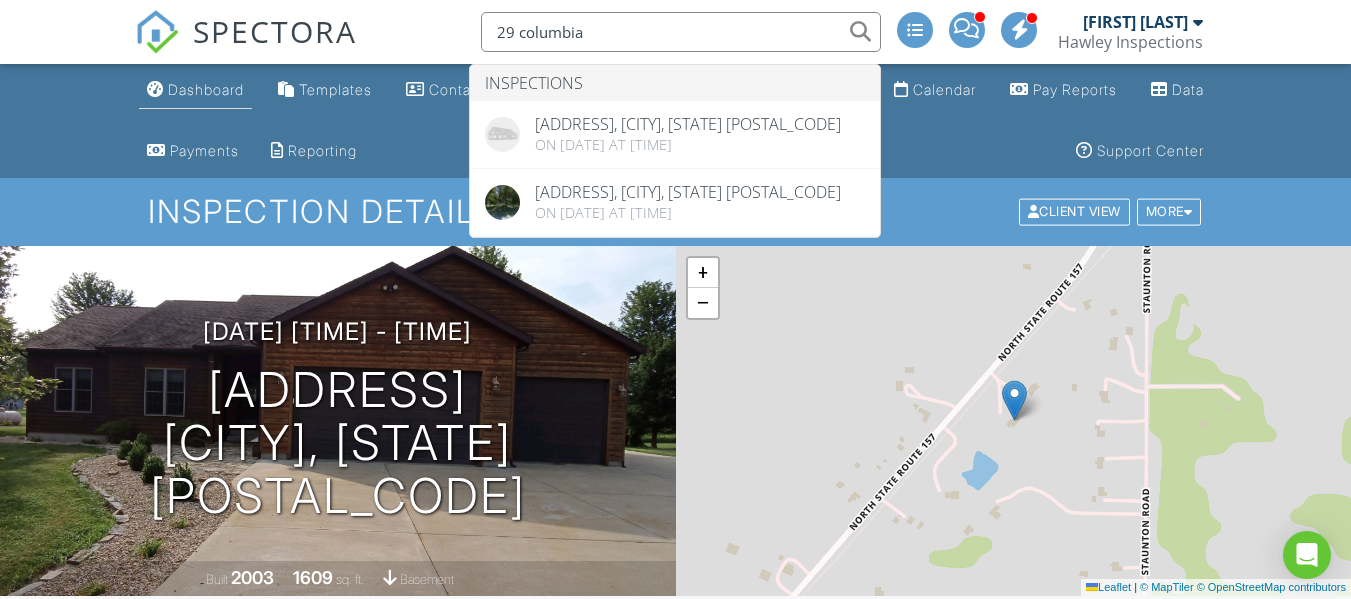 type on "29 columbia" 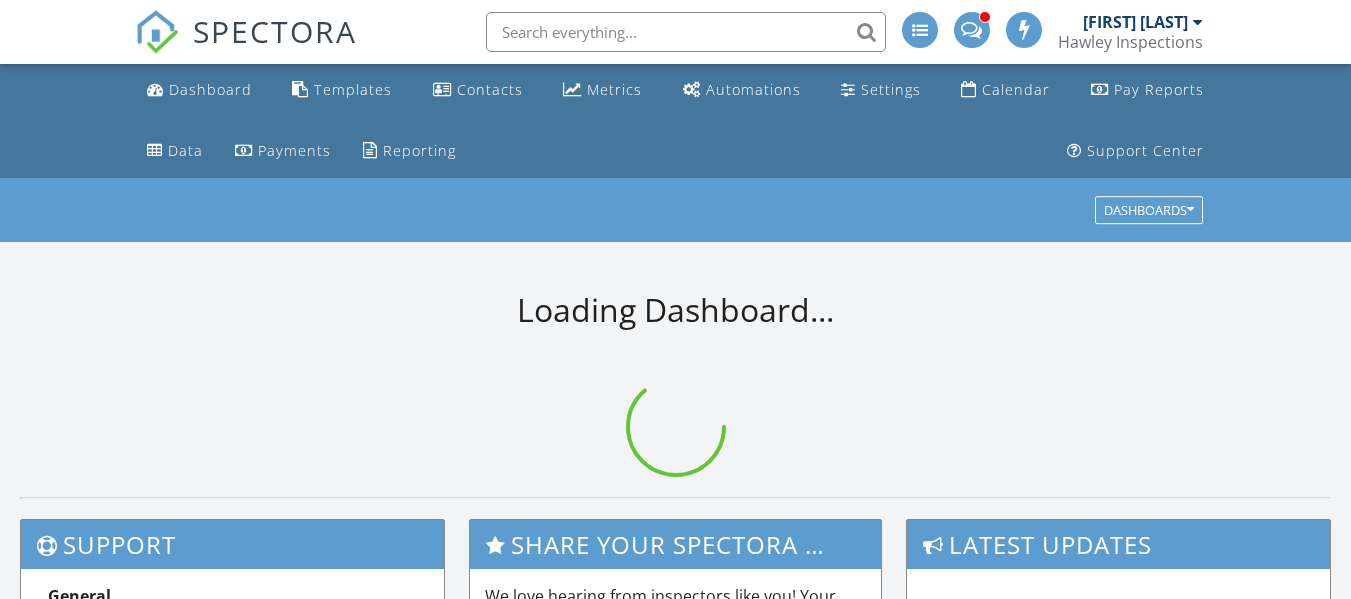 scroll, scrollTop: 0, scrollLeft: 0, axis: both 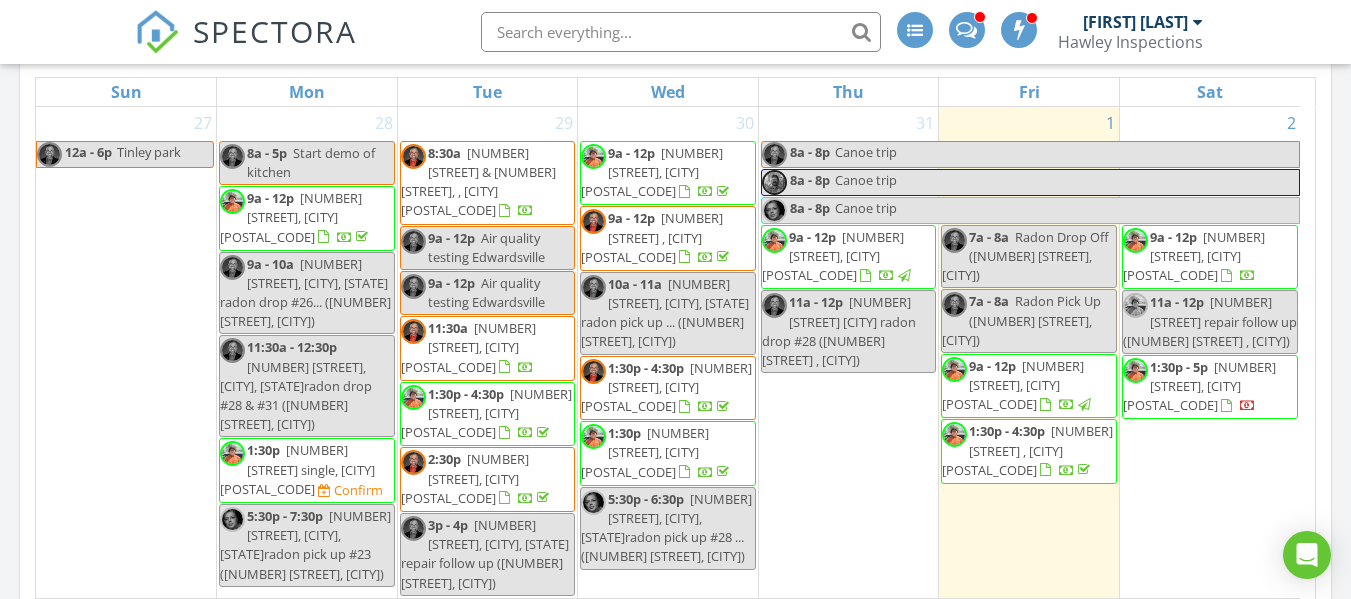 click on "[NUMBER] [STREET] & [NUMBER] [STREET], , [CITY] [POSTAL_CODE]" at bounding box center [478, 182] 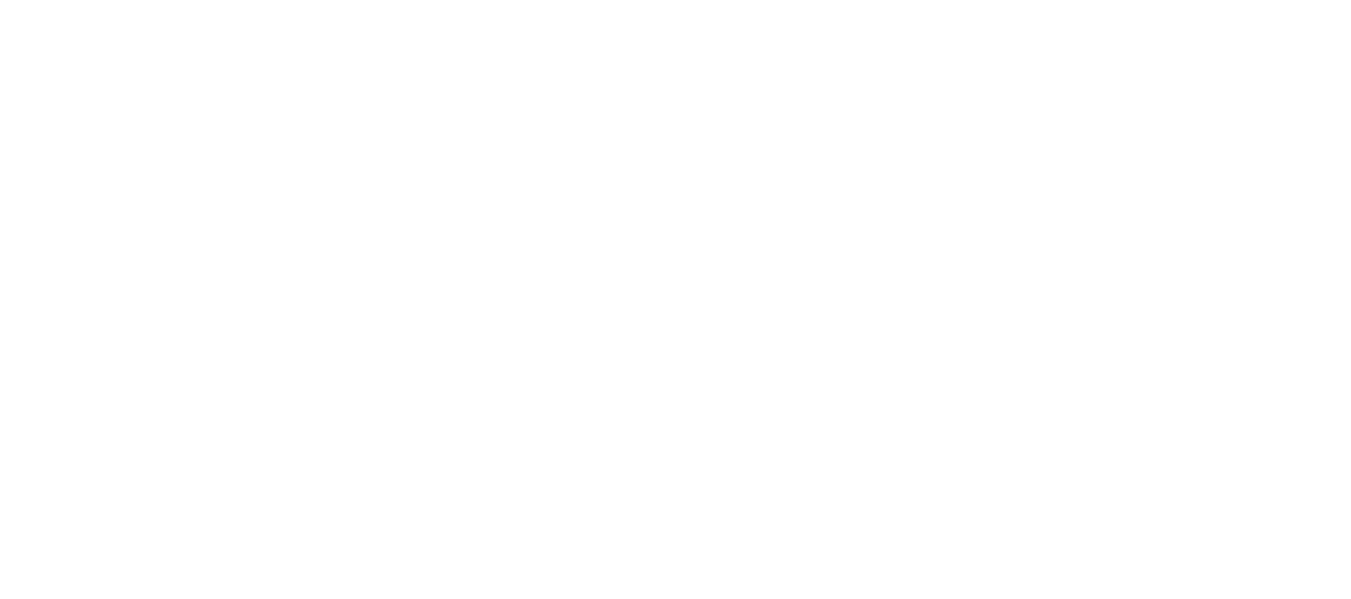 scroll, scrollTop: 0, scrollLeft: 0, axis: both 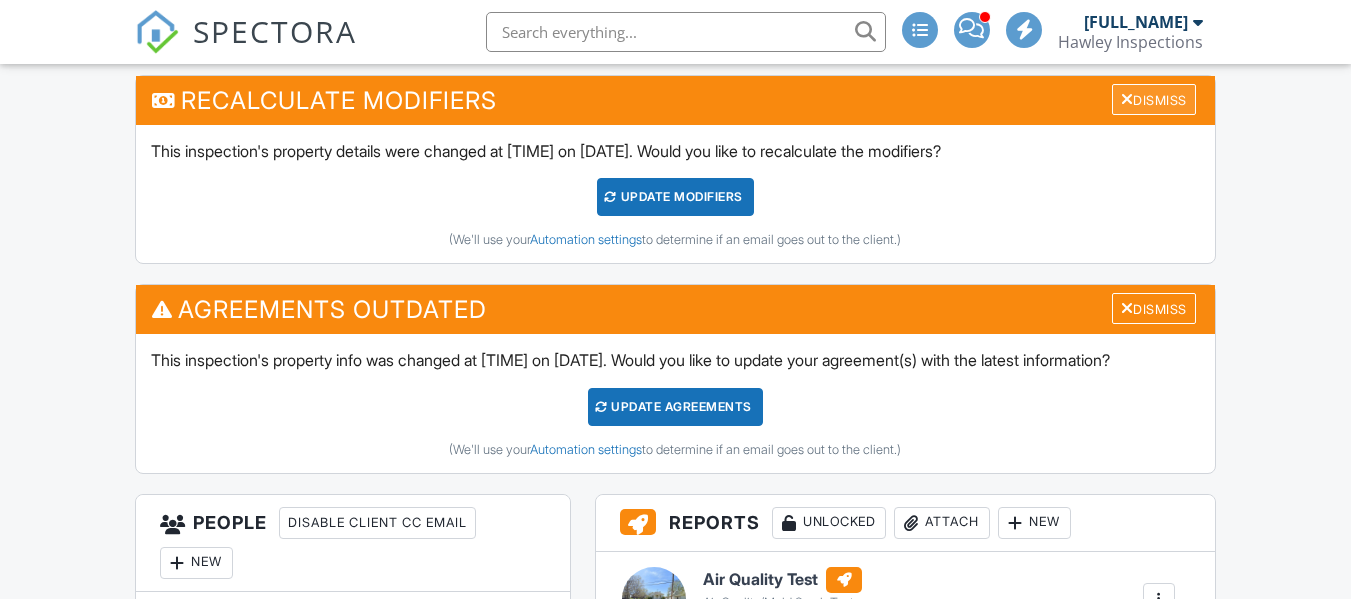 click on "Dismiss" at bounding box center (1154, 99) 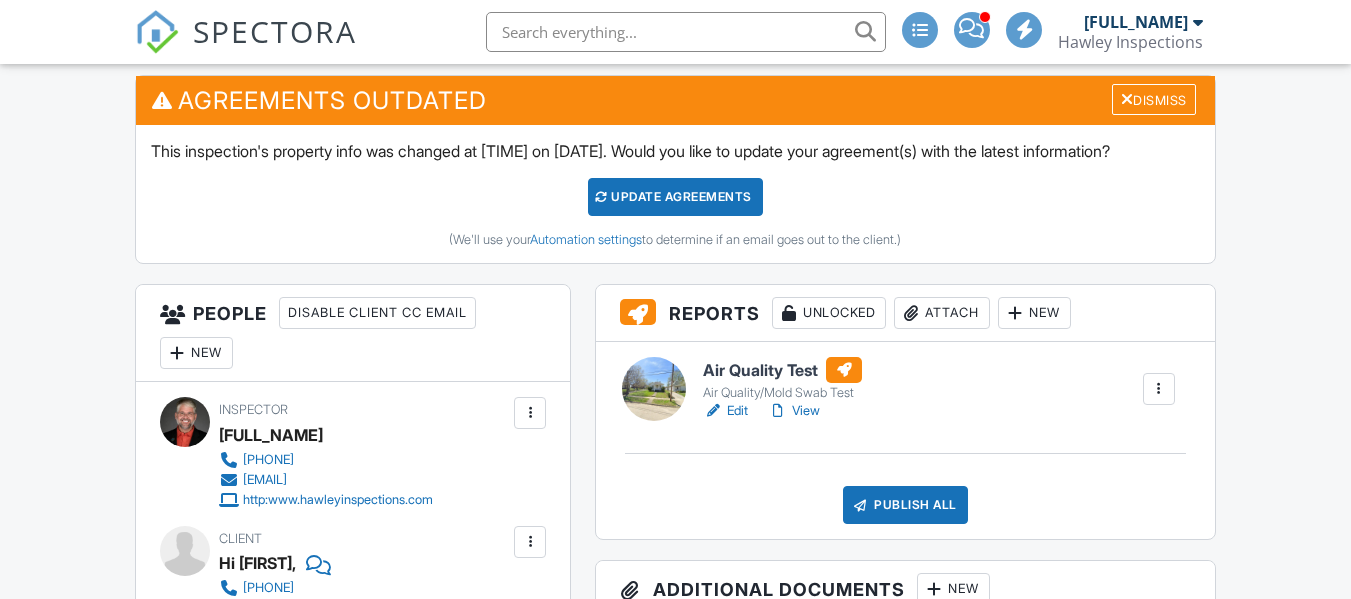 click on "Dismiss" at bounding box center [1154, 99] 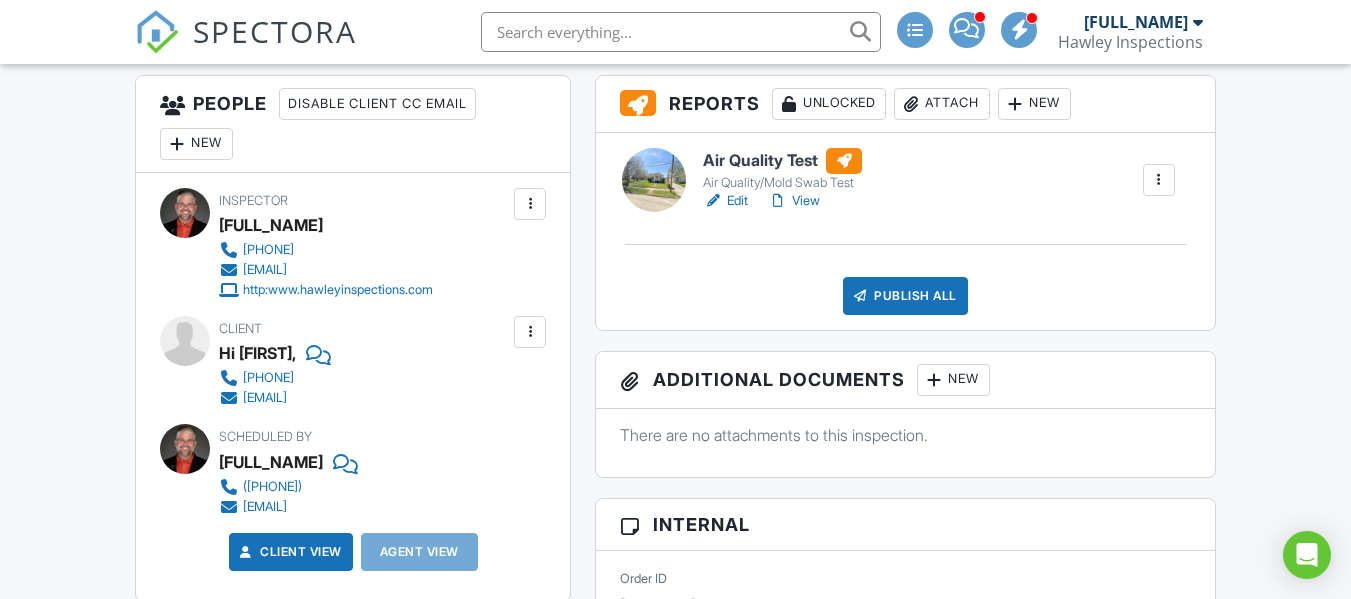click at bounding box center (1159, 180) 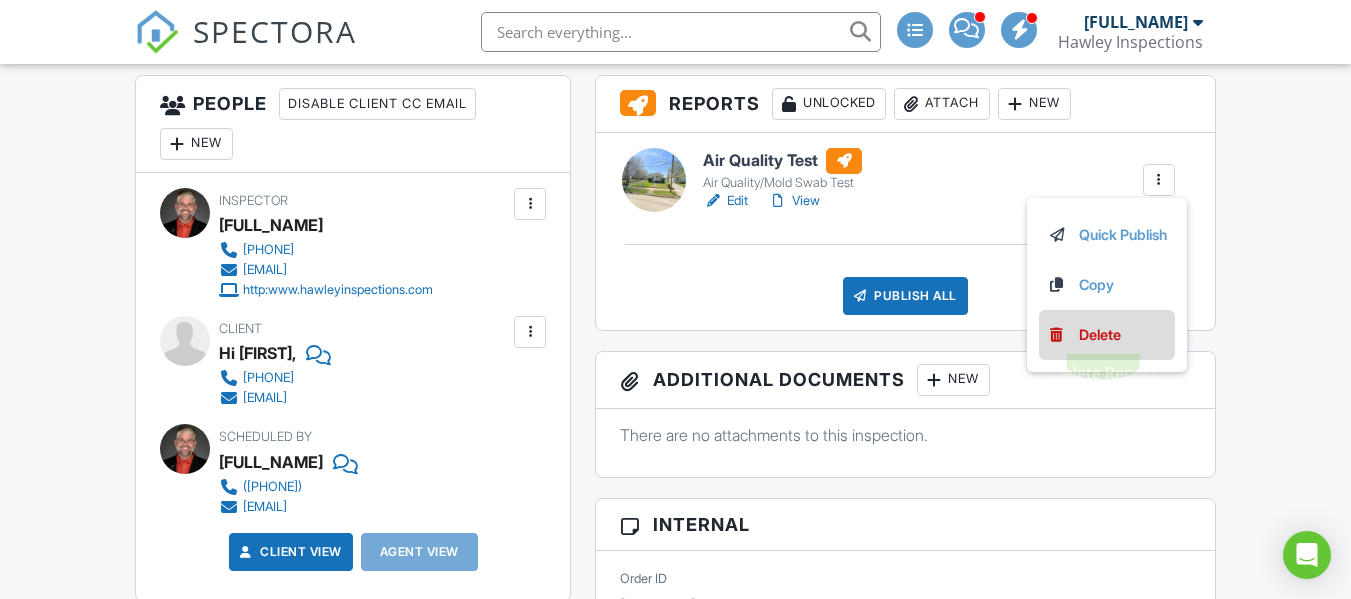 click on "Delete" at bounding box center [1100, 335] 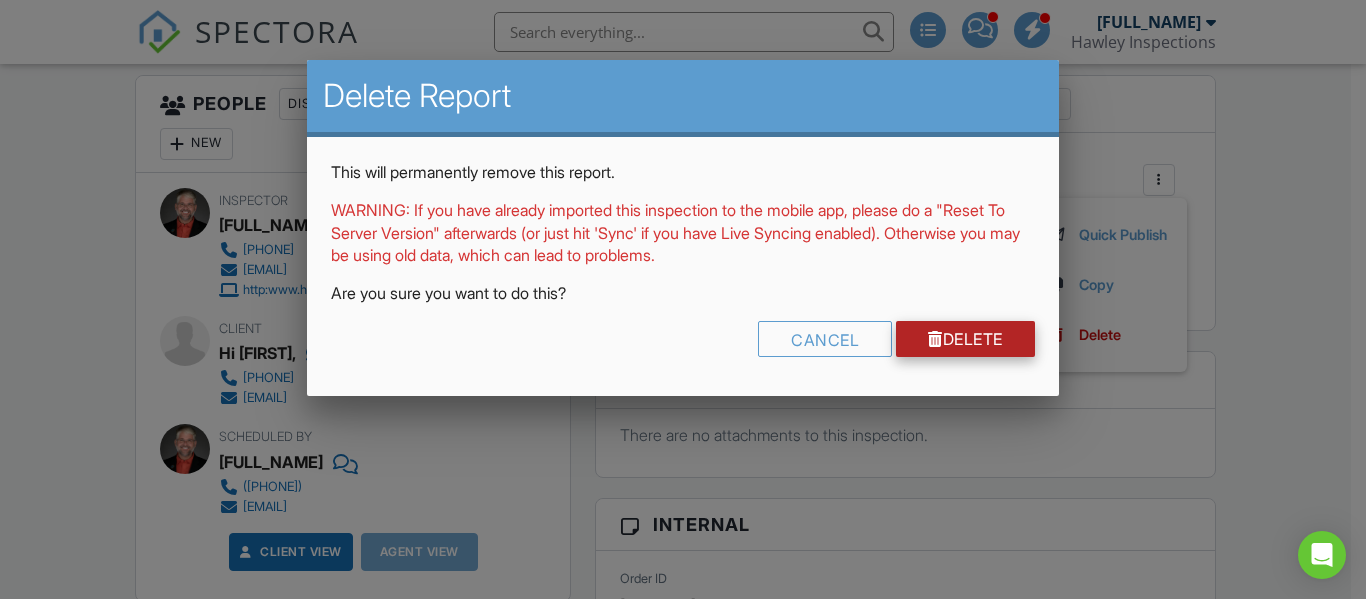 click on "Delete" at bounding box center [965, 339] 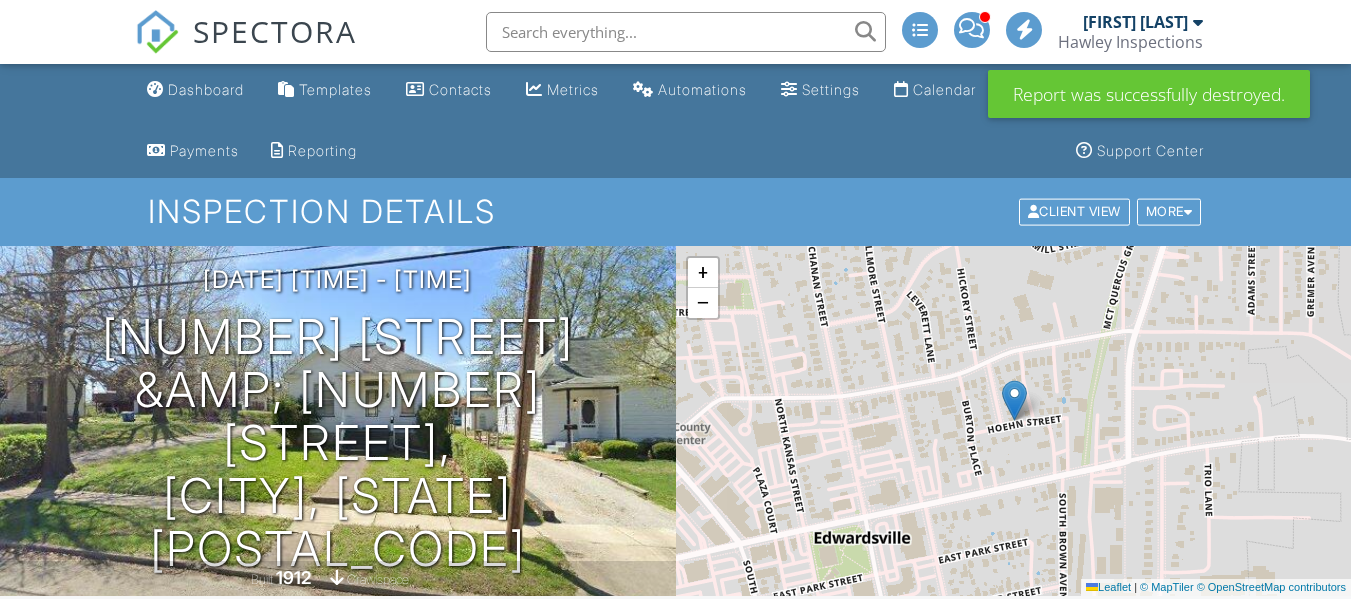 scroll, scrollTop: 0, scrollLeft: 0, axis: both 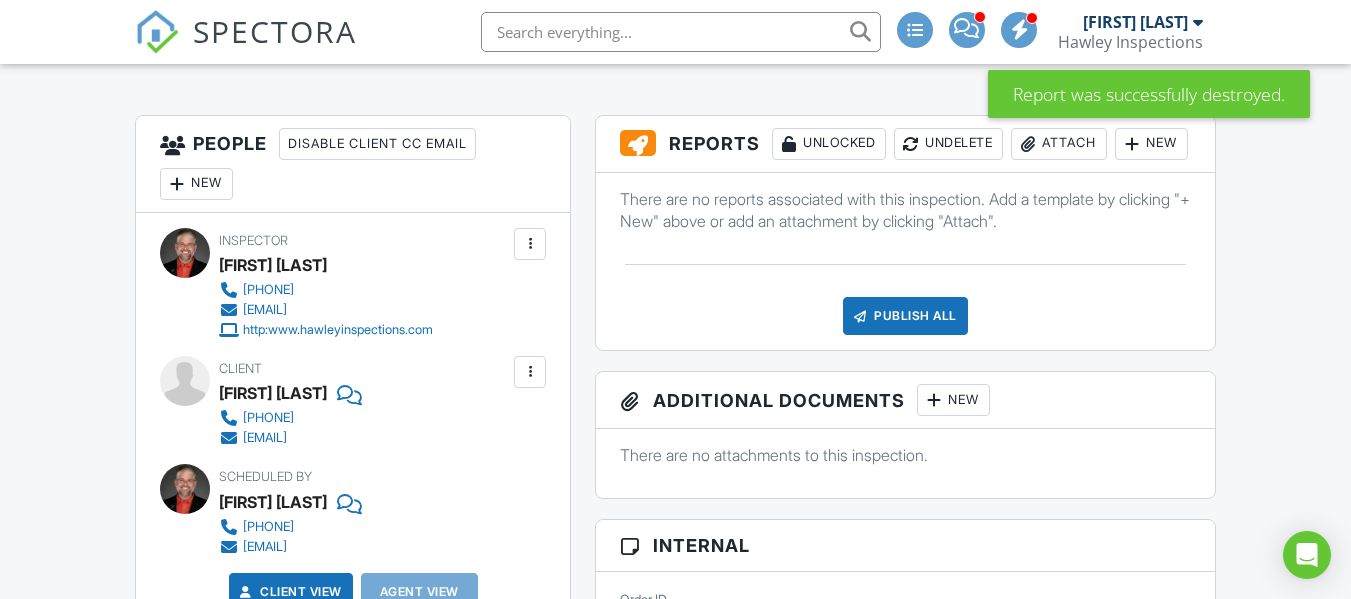 click on "Attach" at bounding box center [1059, 144] 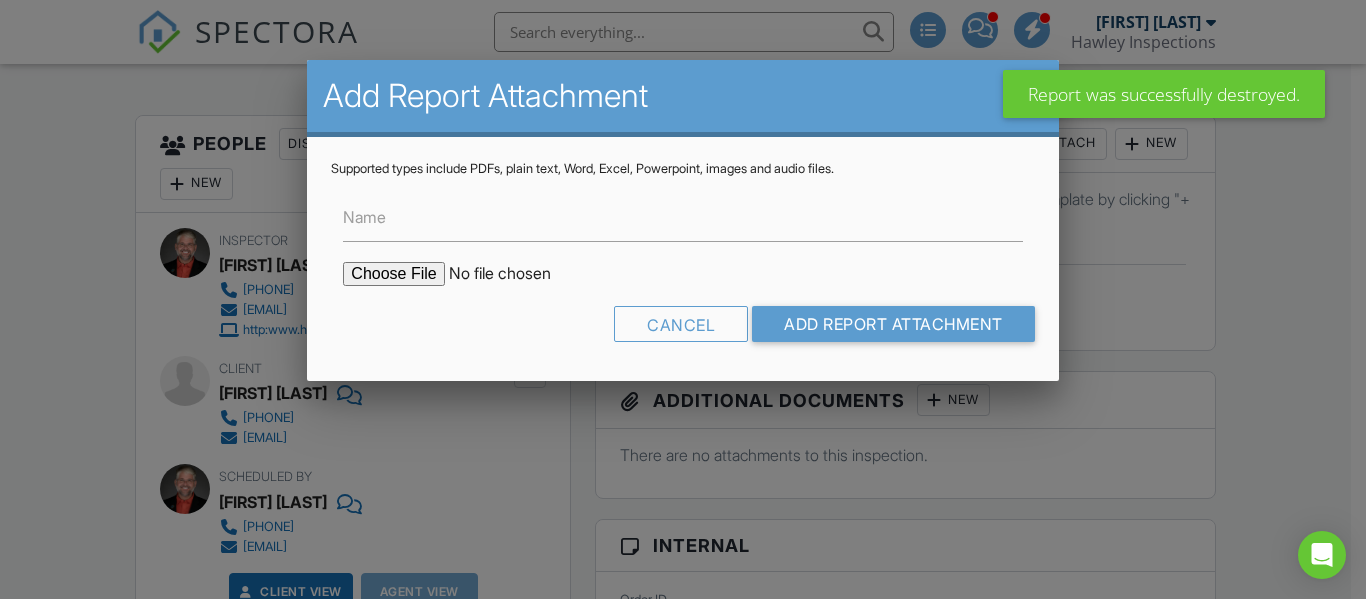 click at bounding box center (513, 274) 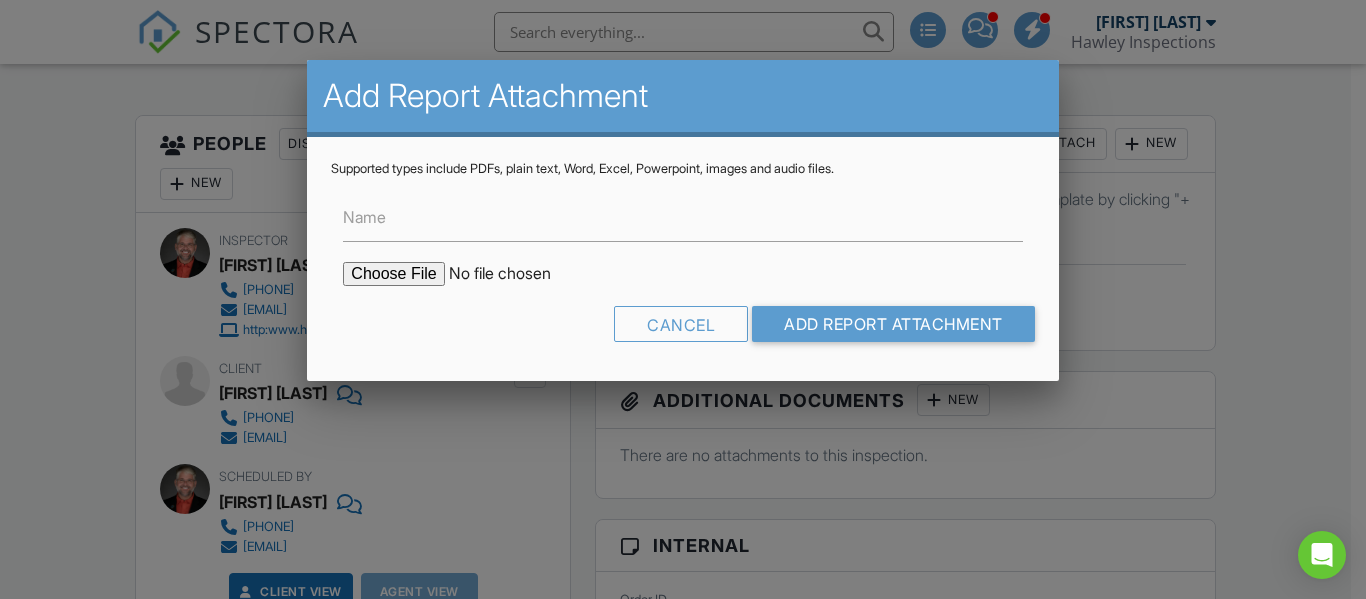 type on "C:\fakepath\[NUMBER] [STREET], [CITY], [STATE] Certificate of Mold Analysis.pdf" 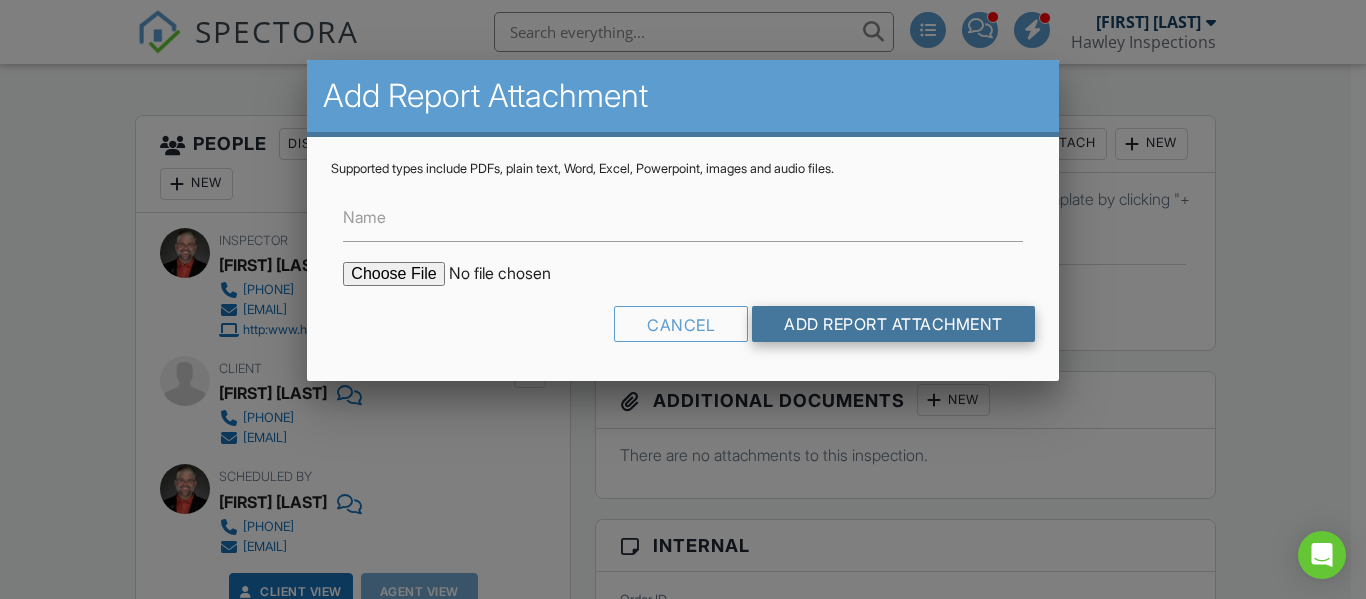 click on "Add Report Attachment" at bounding box center (893, 324) 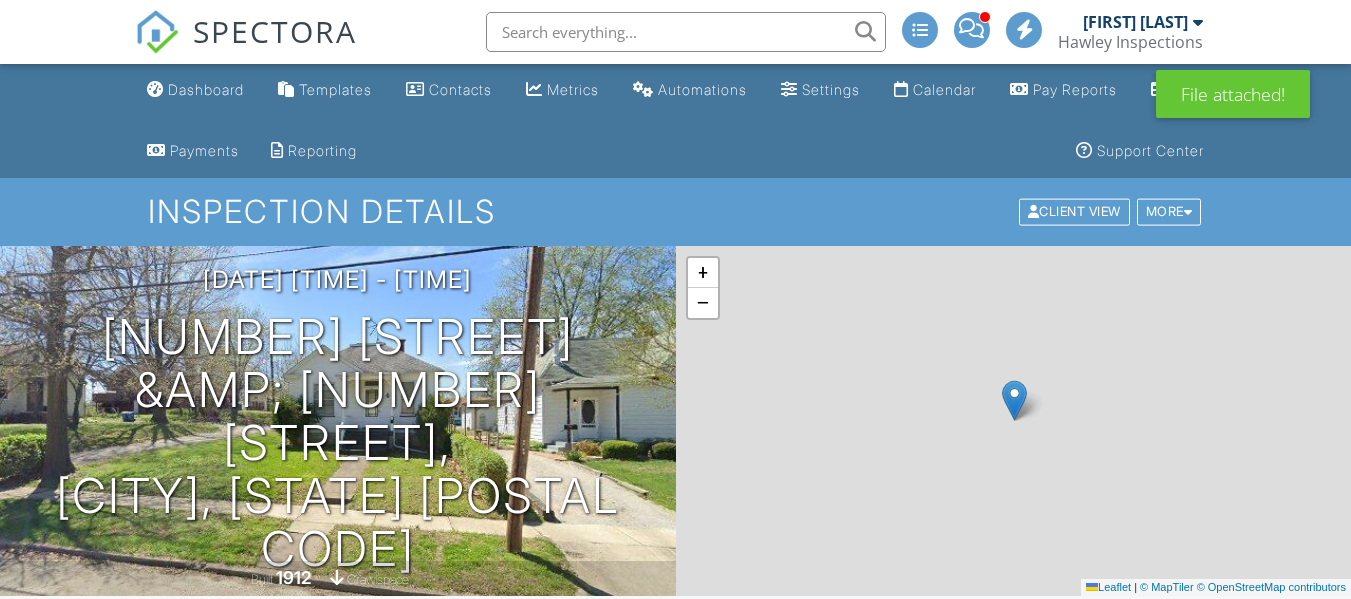 scroll, scrollTop: 0, scrollLeft: 0, axis: both 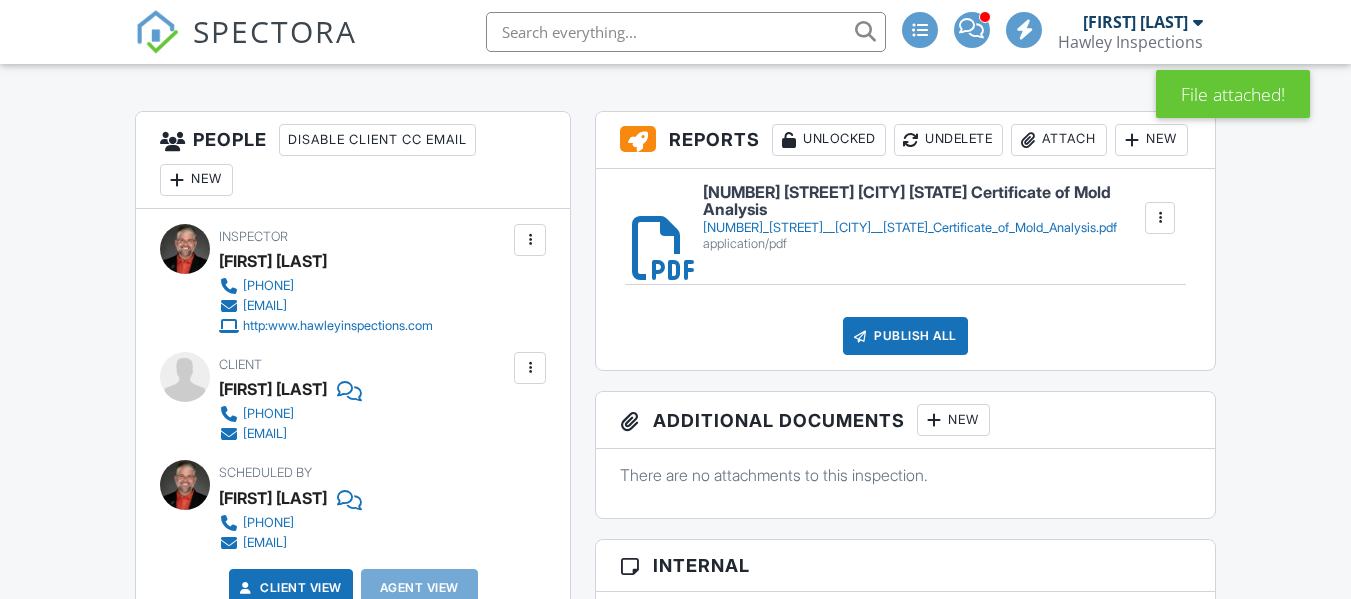 click on "Attach" at bounding box center (1059, 140) 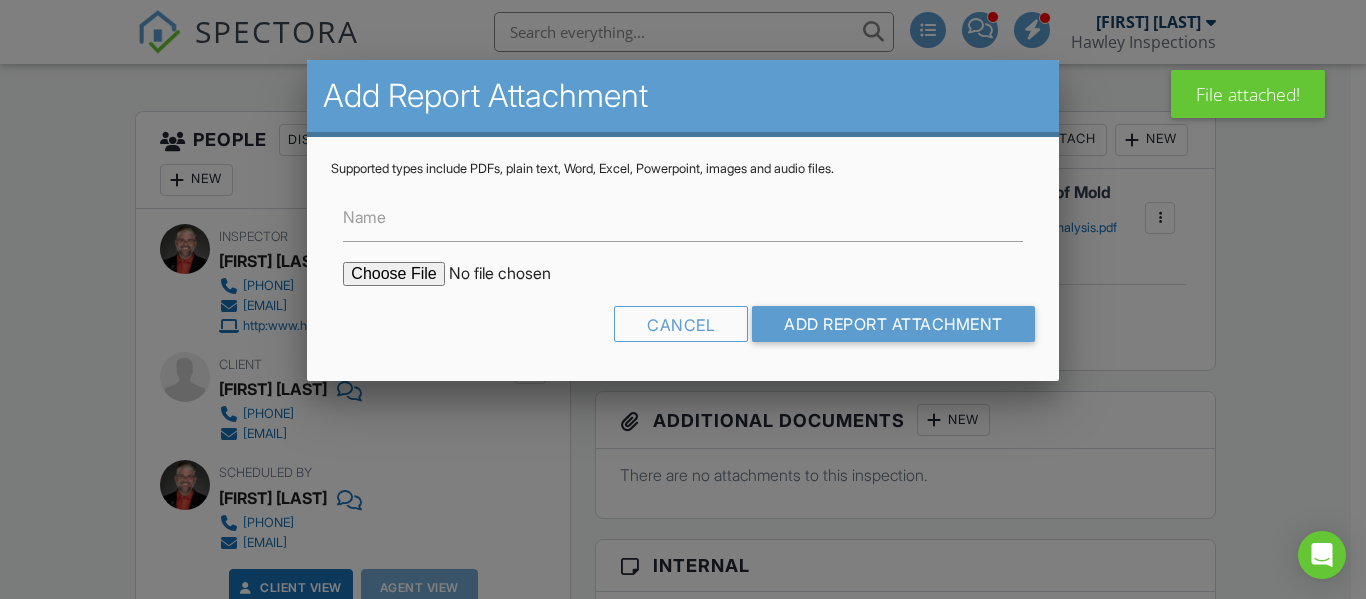 click at bounding box center [513, 274] 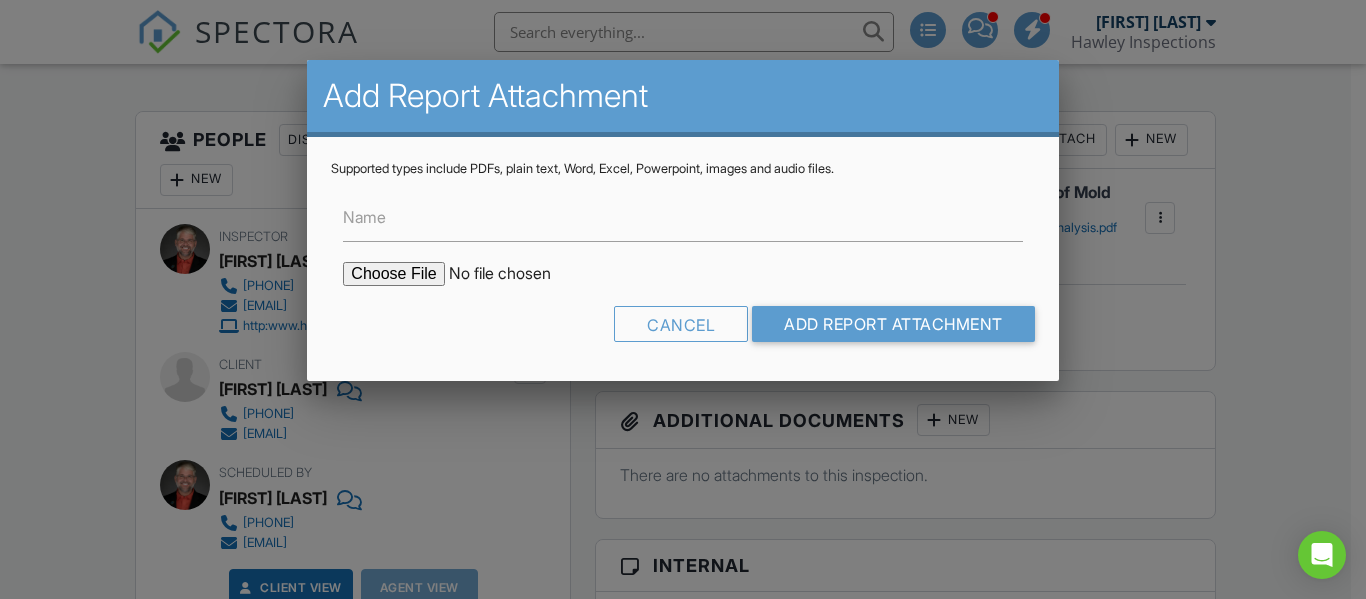 type on "C:\fakepath\29 Columbia, Edwardsville, IL Certificate of Mold Analysis.pdf" 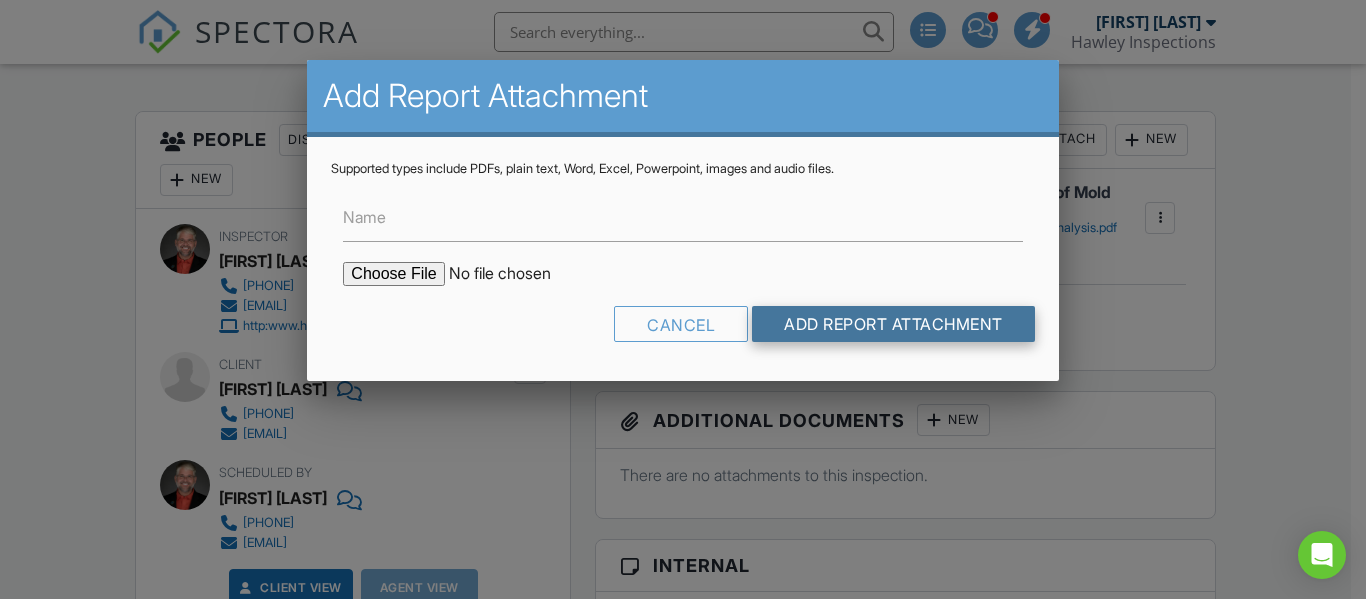 click on "Add Report Attachment" at bounding box center [893, 324] 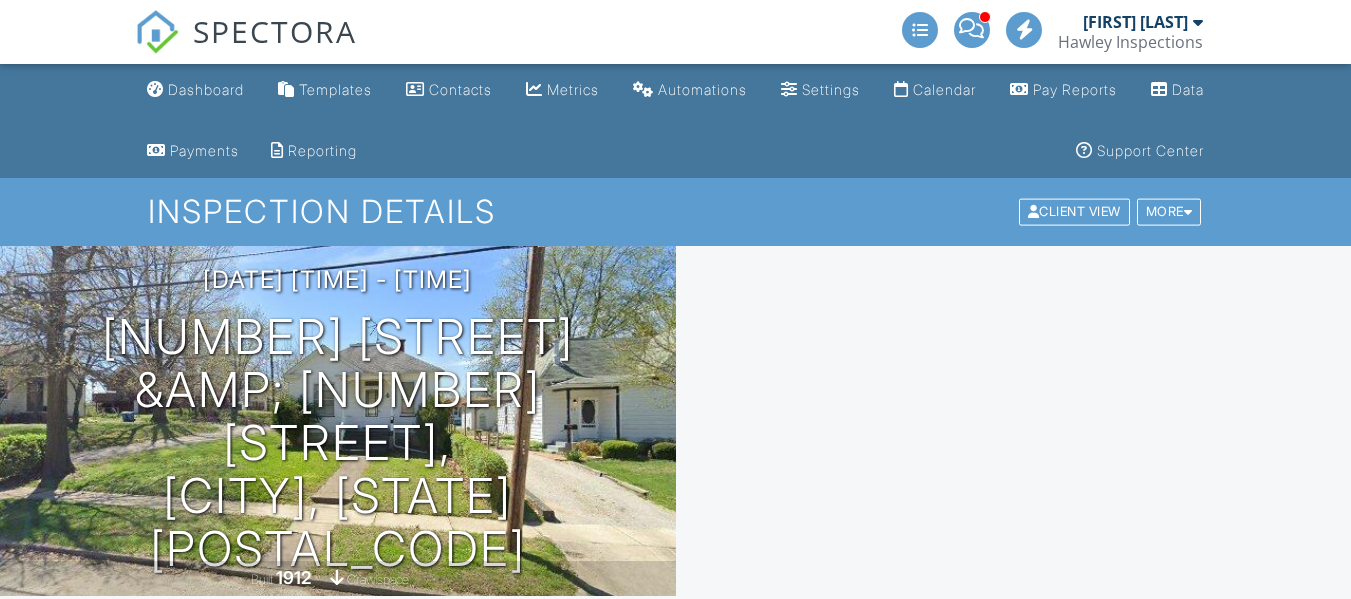 scroll, scrollTop: 0, scrollLeft: 0, axis: both 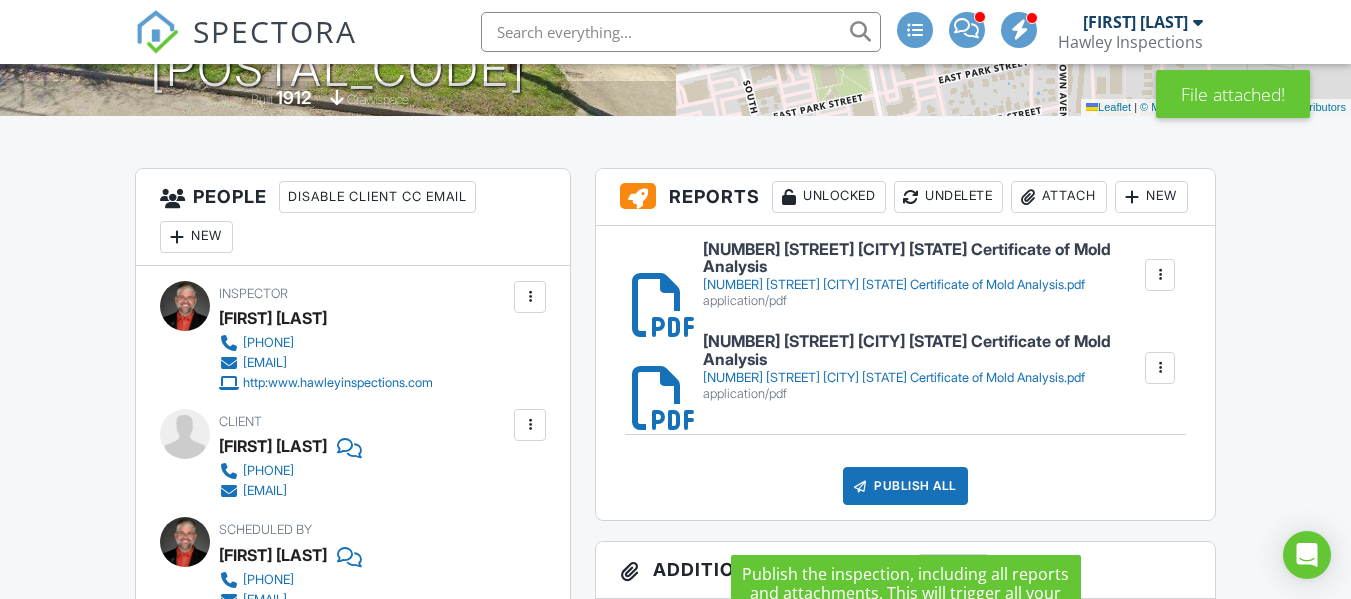 click on "Publish All" at bounding box center [905, 486] 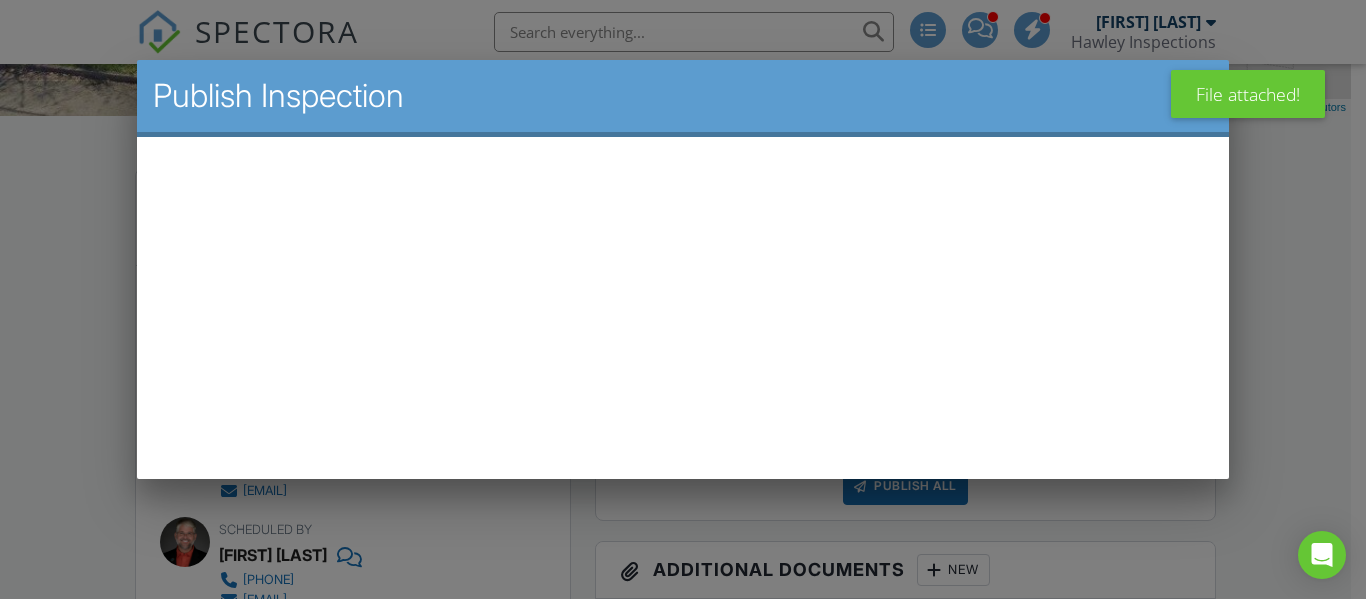 scroll, scrollTop: 0, scrollLeft: 0, axis: both 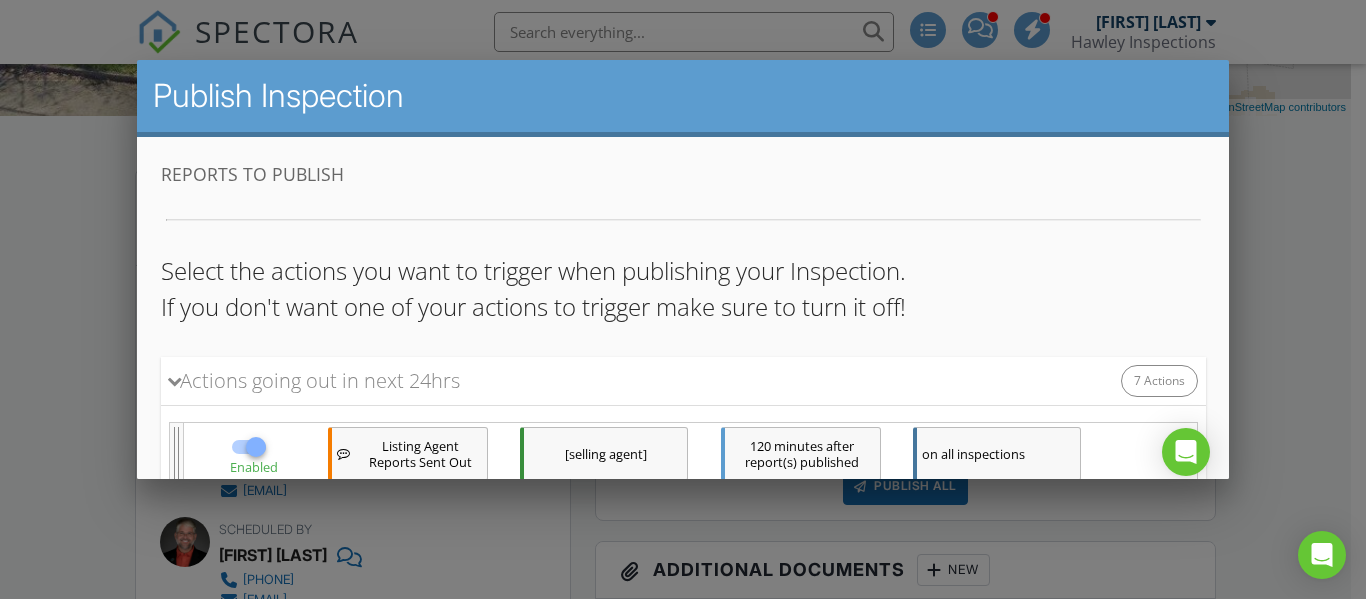 click at bounding box center [683, 274] 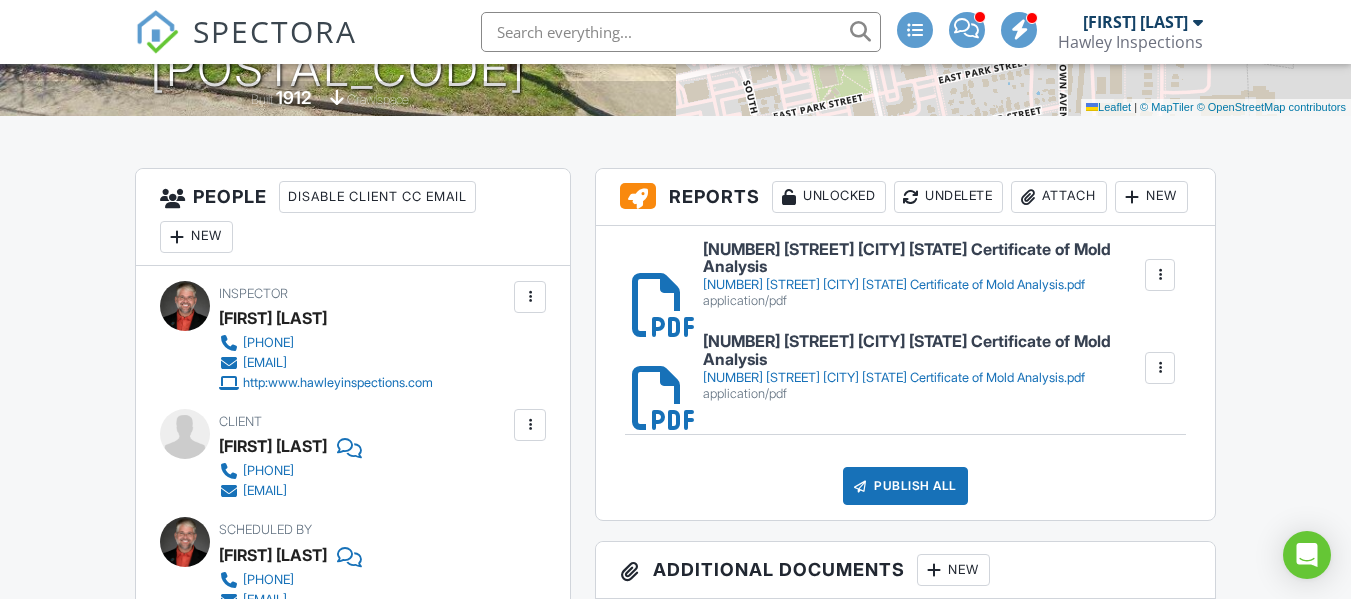 click on "Publish All" at bounding box center [905, 486] 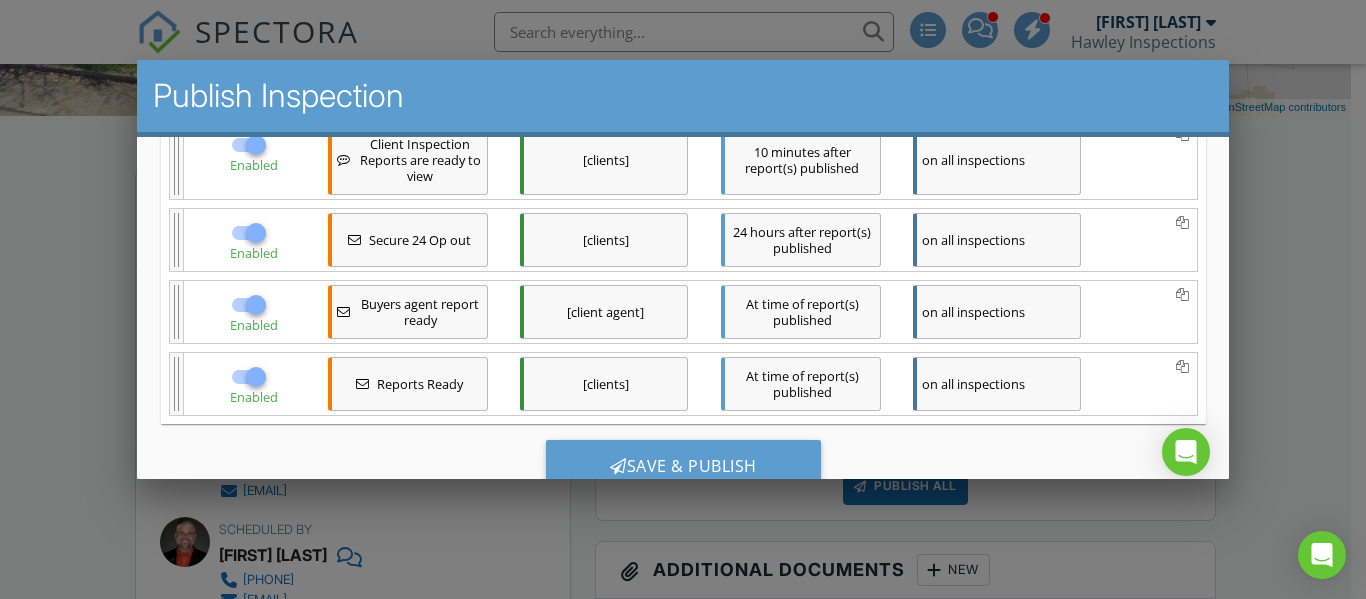 scroll, scrollTop: 587, scrollLeft: 0, axis: vertical 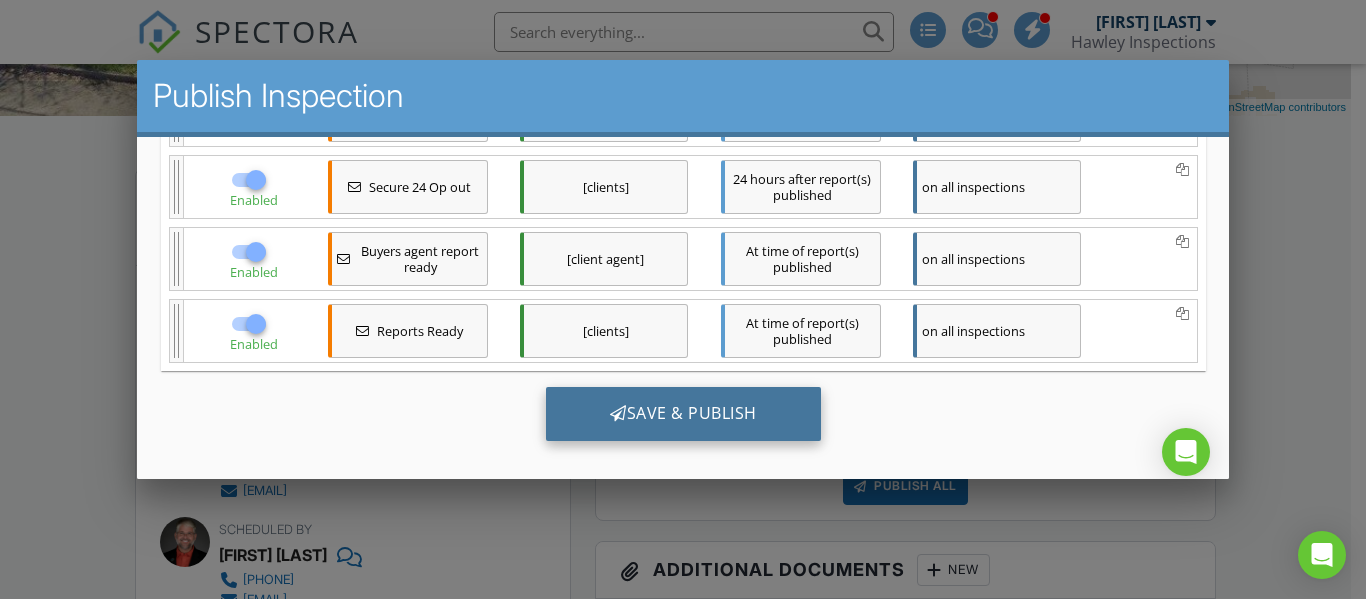 click on "Save & Publish" at bounding box center [682, 413] 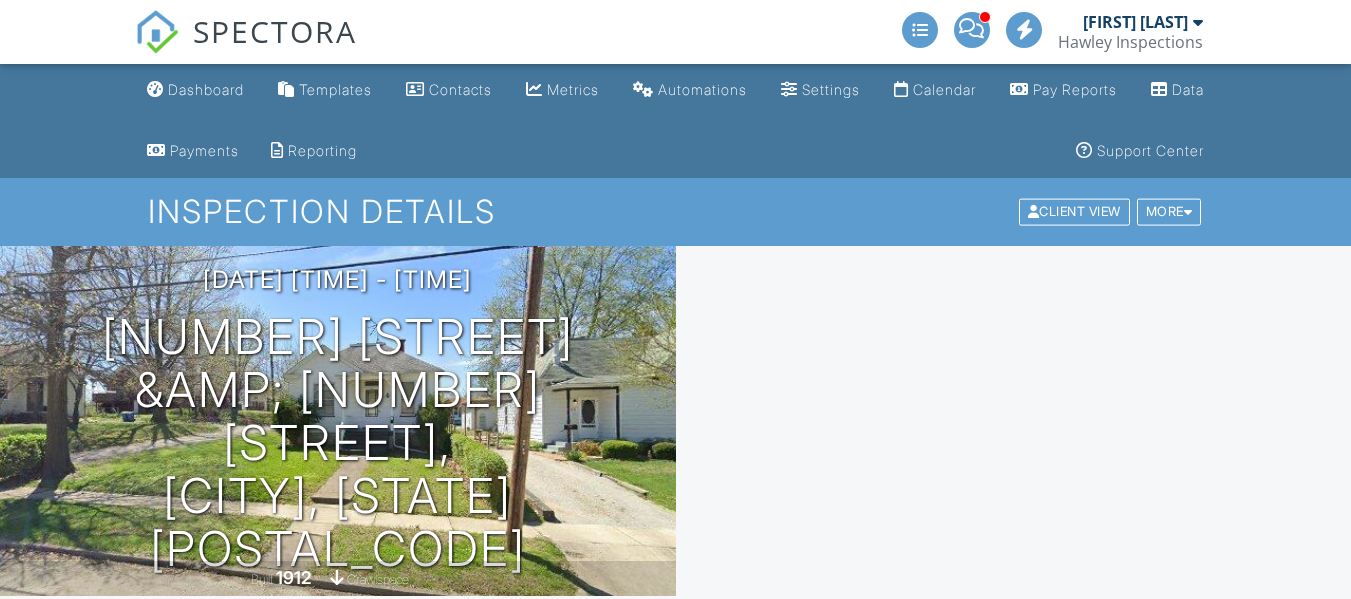 scroll, scrollTop: 0, scrollLeft: 0, axis: both 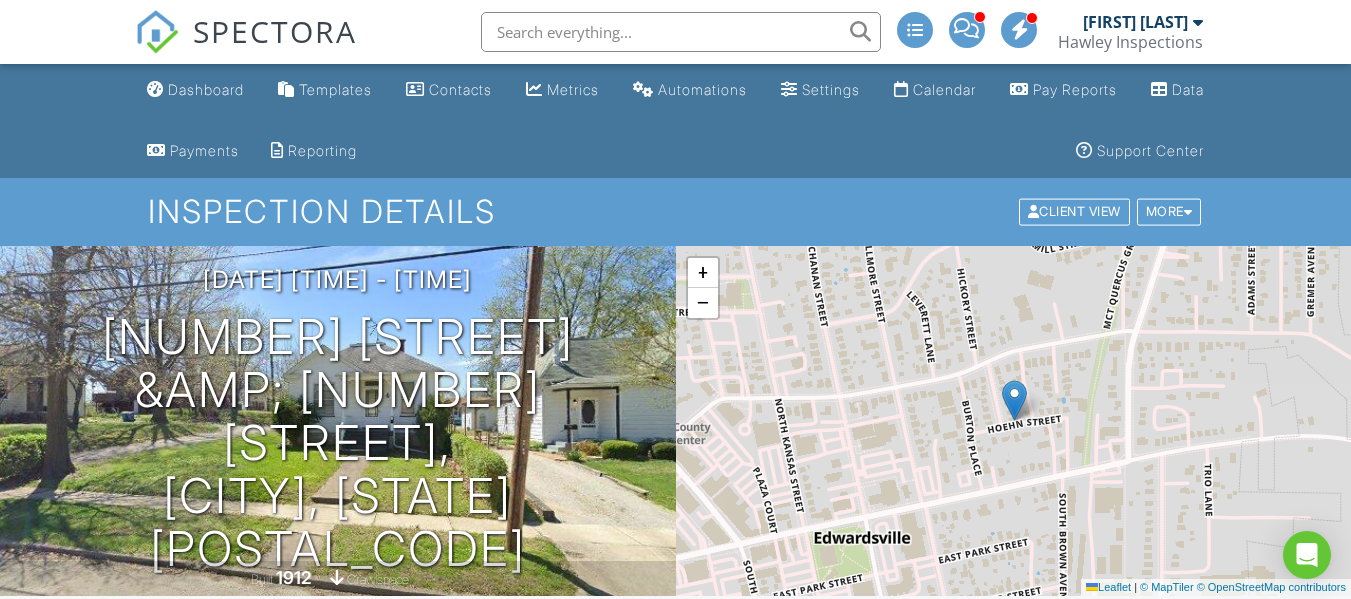 click at bounding box center [681, 32] 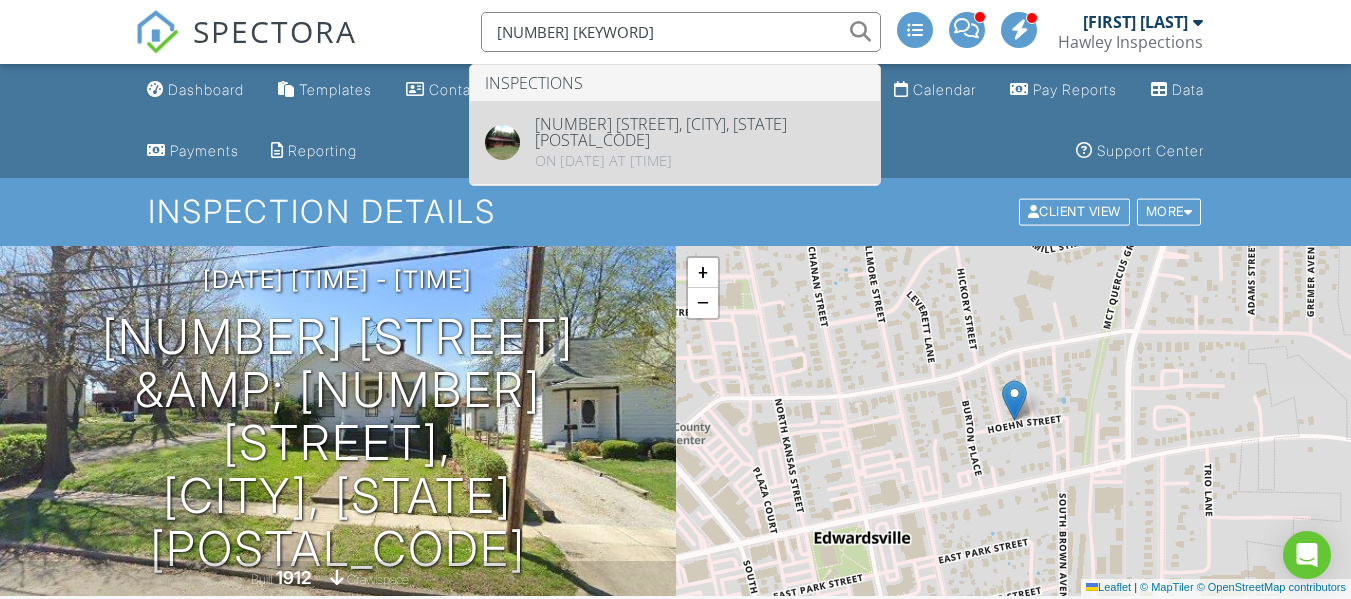 type on "1017 pine" 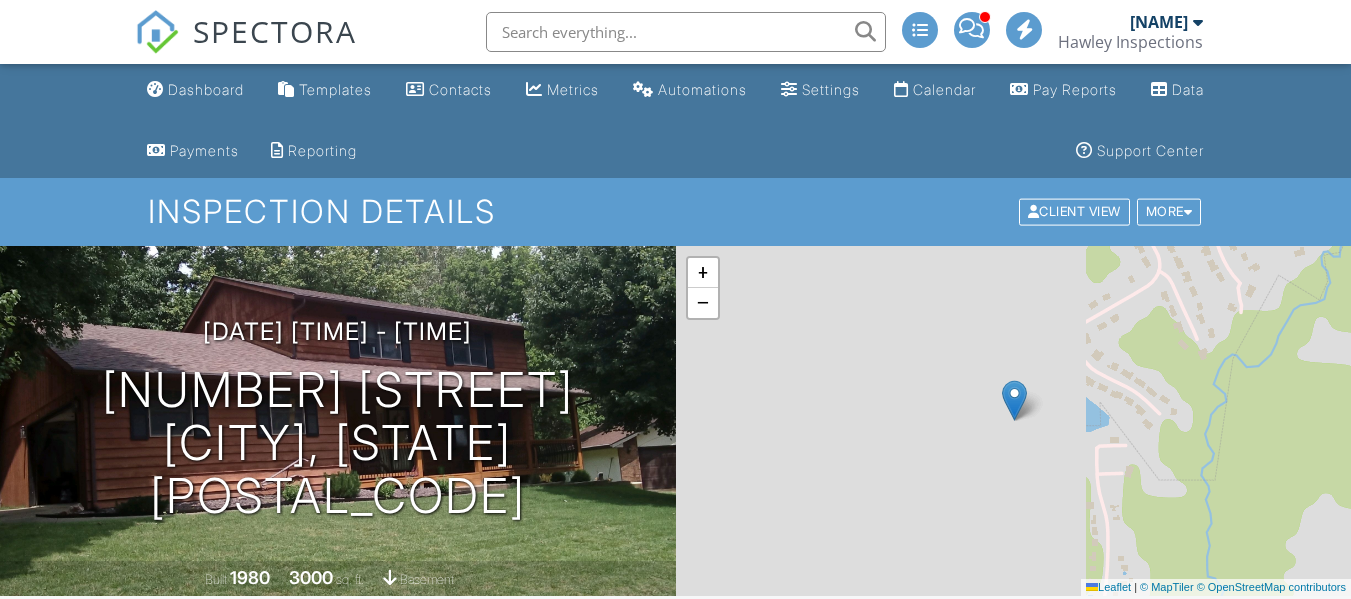 scroll, scrollTop: 0, scrollLeft: 0, axis: both 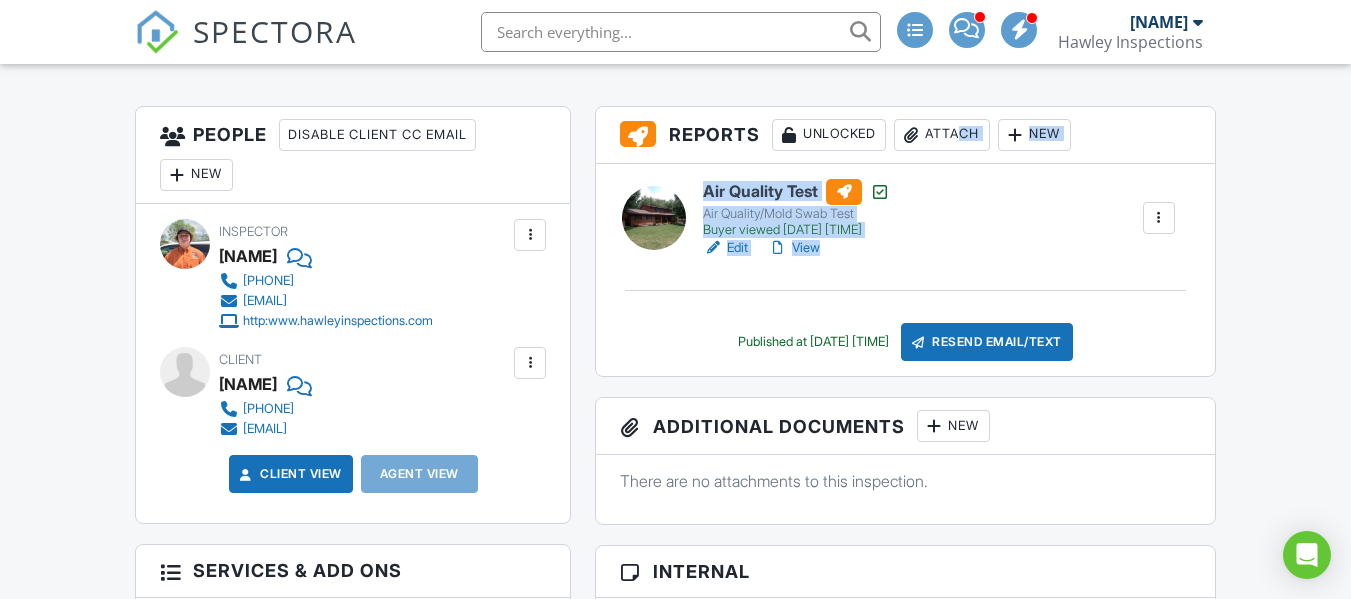 drag, startPoint x: 1128, startPoint y: 265, endPoint x: 953, endPoint y: 134, distance: 218.6001 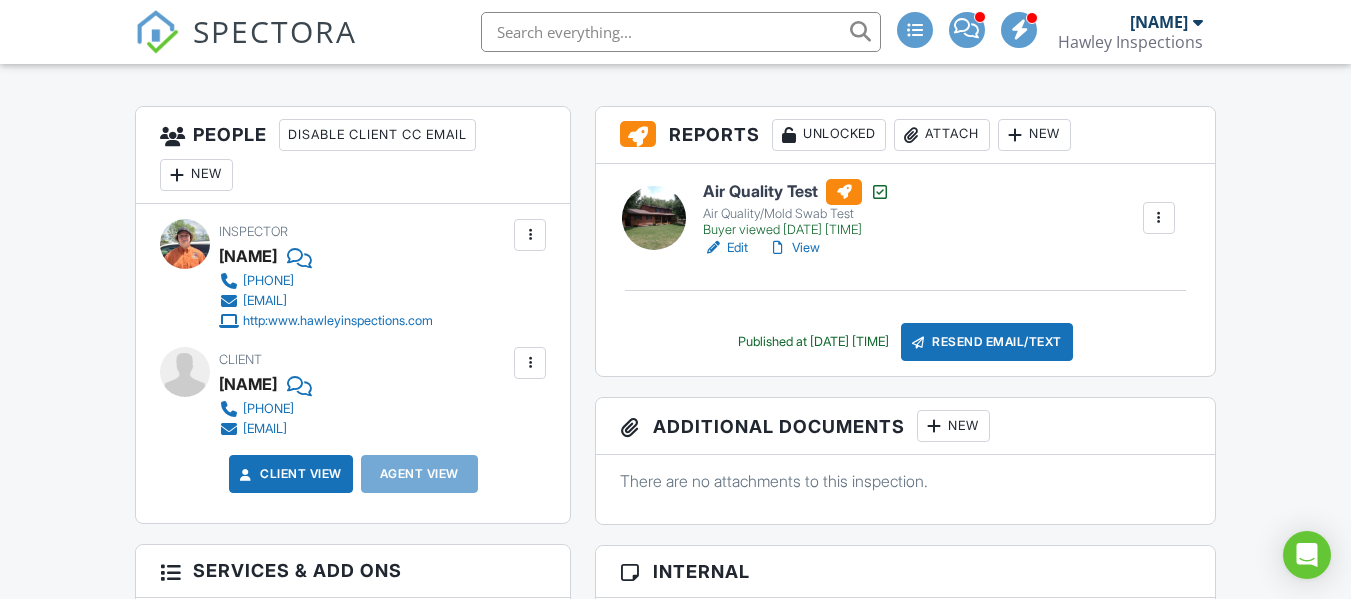 click on "All emails and texts are disabled for this inspection!
All emails and texts have been disabled for this inspection. This may have happened due to someone manually disabling them or this inspection being unconfirmed when it was scheduled. To re-enable emails and texts for this inspection, click the button below.
Turn on emails and texts
Reports
Unlocked
Attach
New
Air Quality Test
Air Quality/Mold Swab Test
Buyer viewed [DATE] [TIME]
Edit
View
Copy
Reinspection Report
View Log
RRB Log
Delete
Published at [DATE] [TIME]
Resend Email/Text
Publish report?
Before publishing from the web, click "Preview/Publish" in the Report Editor to save your changes ( don't know where that is? ). If this is not clicked, your latest changes may not appear in the report.
Cancel
Publish" at bounding box center (675, 1912) 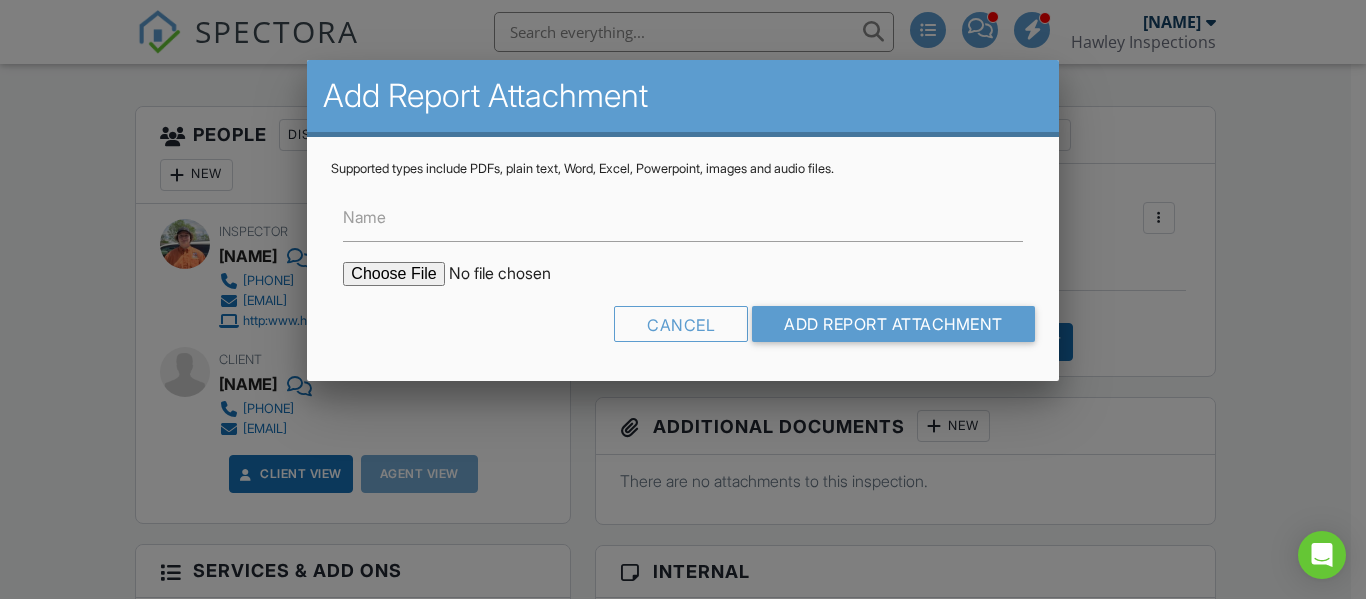 click at bounding box center [513, 274] 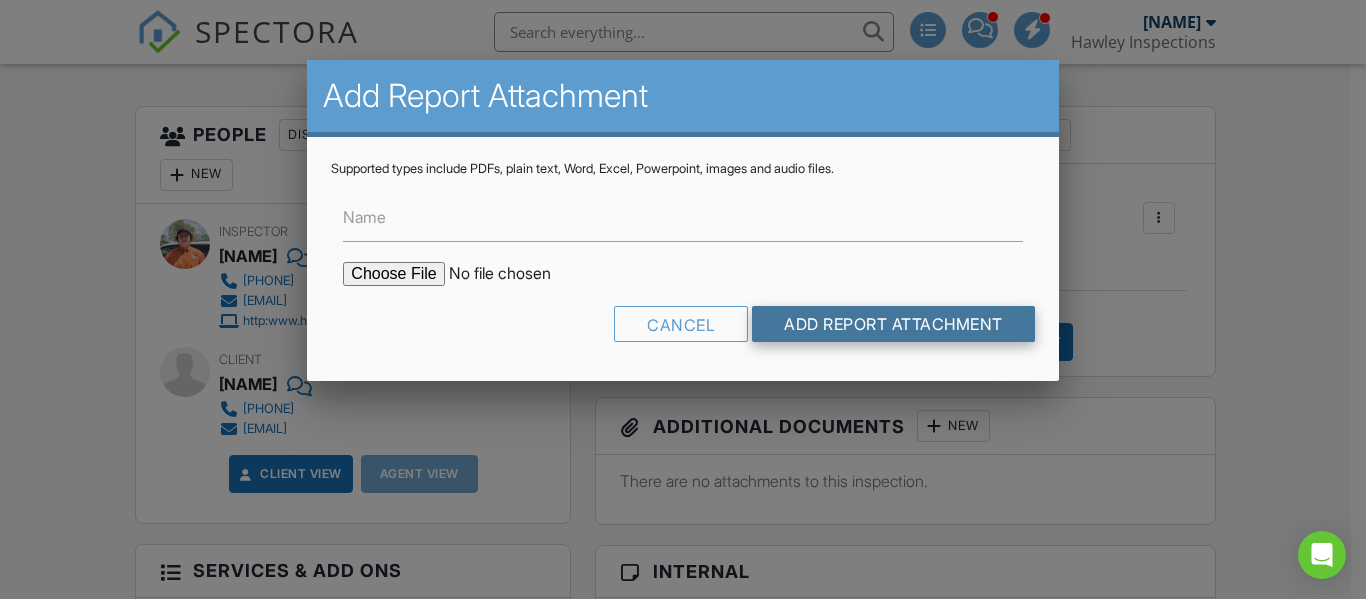 click on "Add Report Attachment" at bounding box center (893, 324) 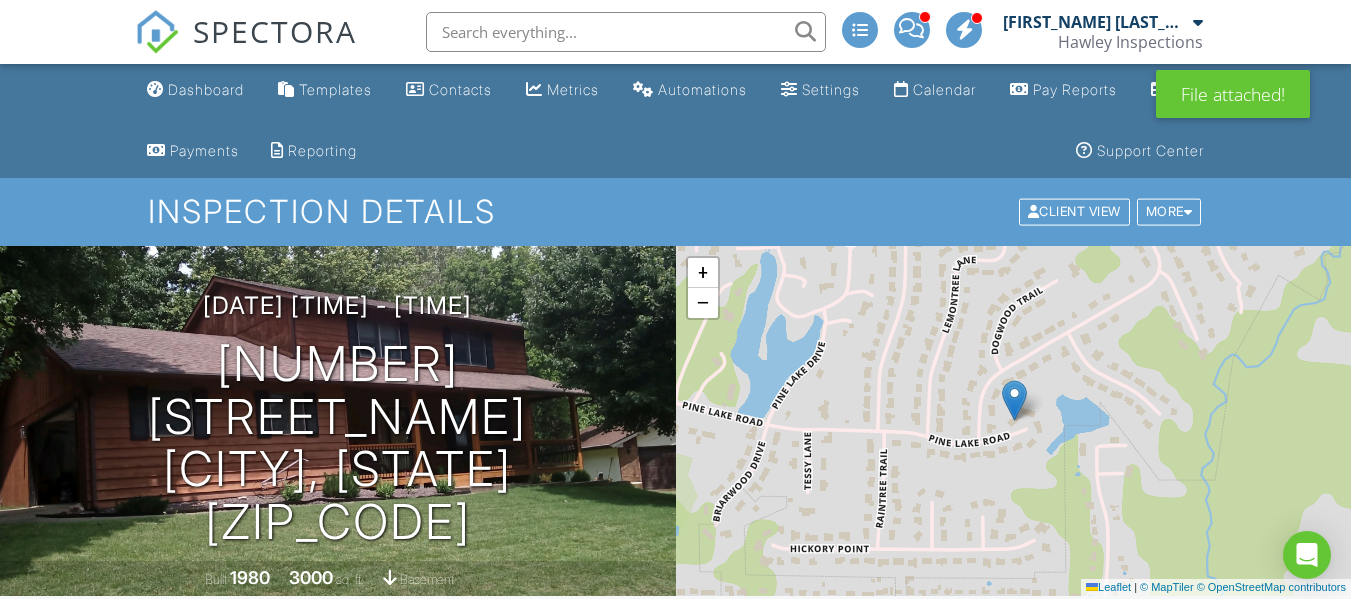 scroll, scrollTop: 0, scrollLeft: 0, axis: both 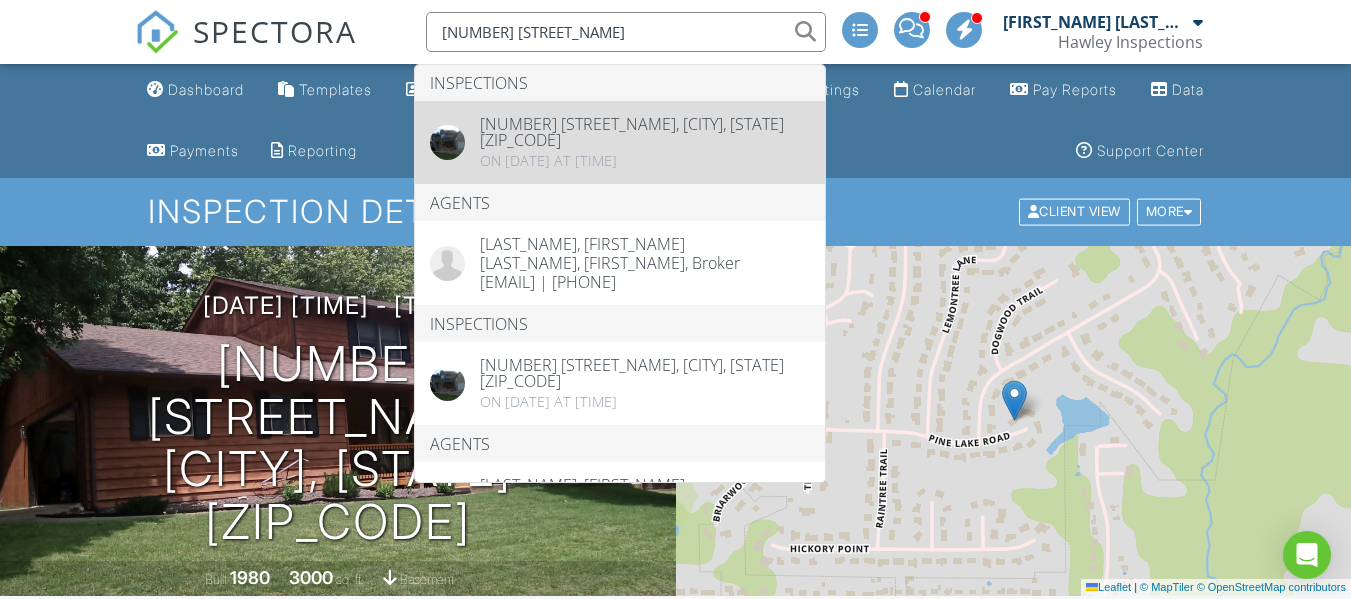 type on "515 steven" 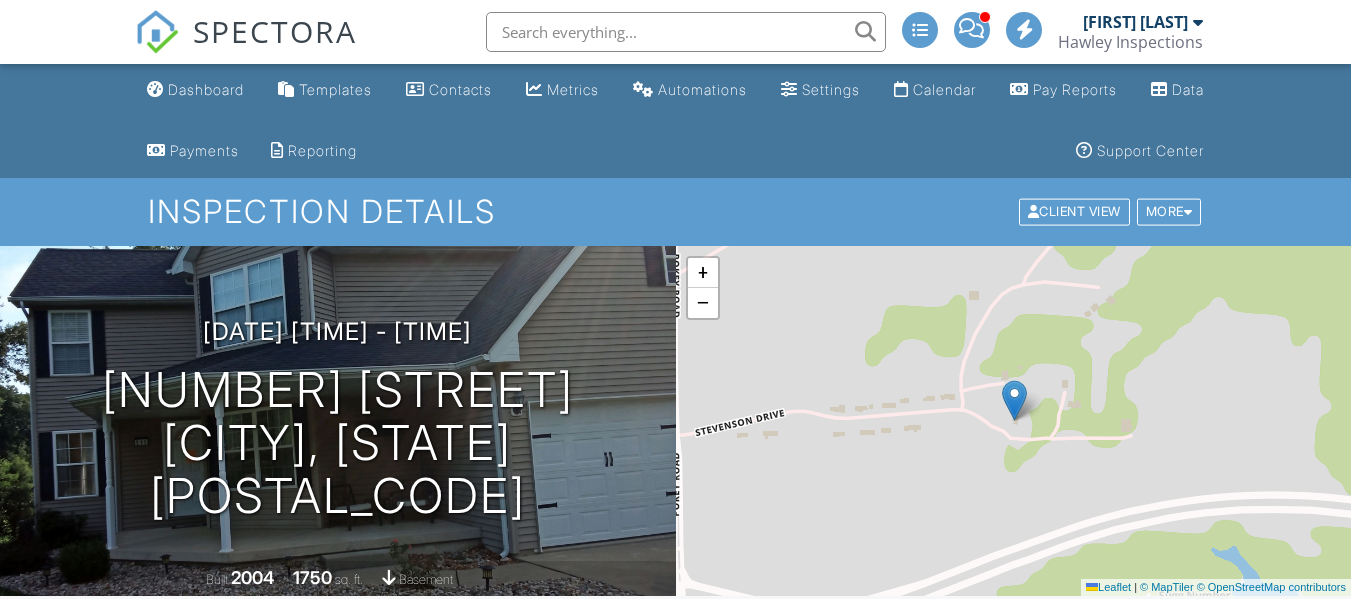 scroll, scrollTop: 470, scrollLeft: 0, axis: vertical 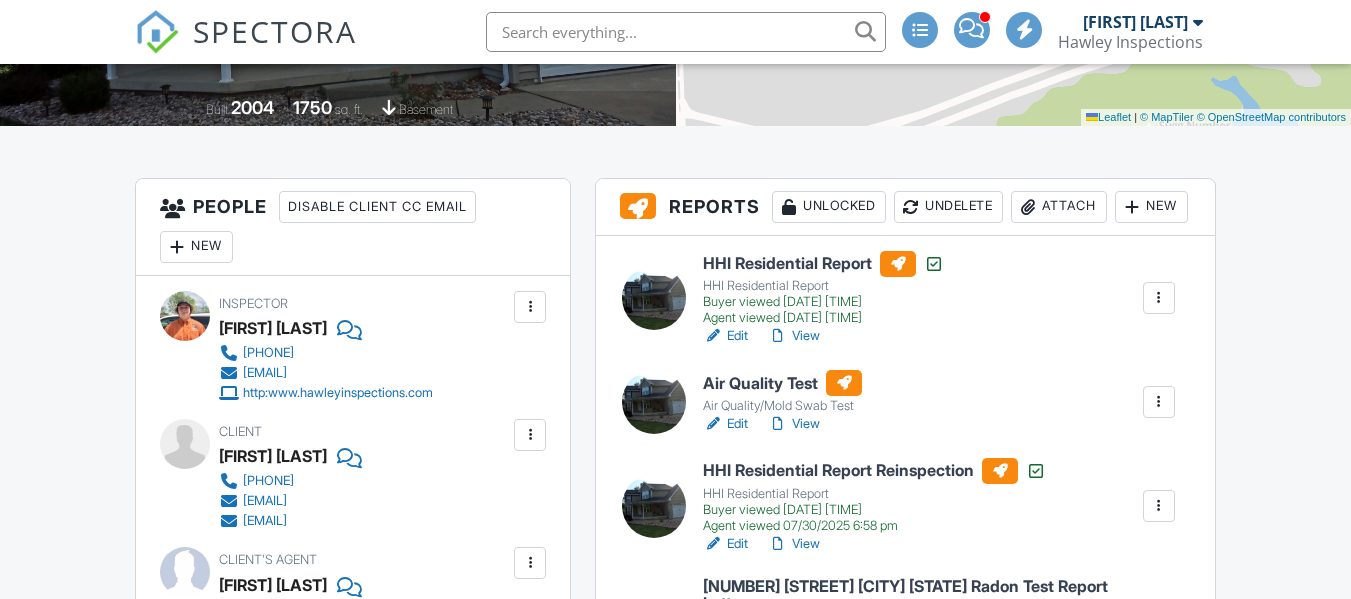 click on "Attach" at bounding box center [1059, 207] 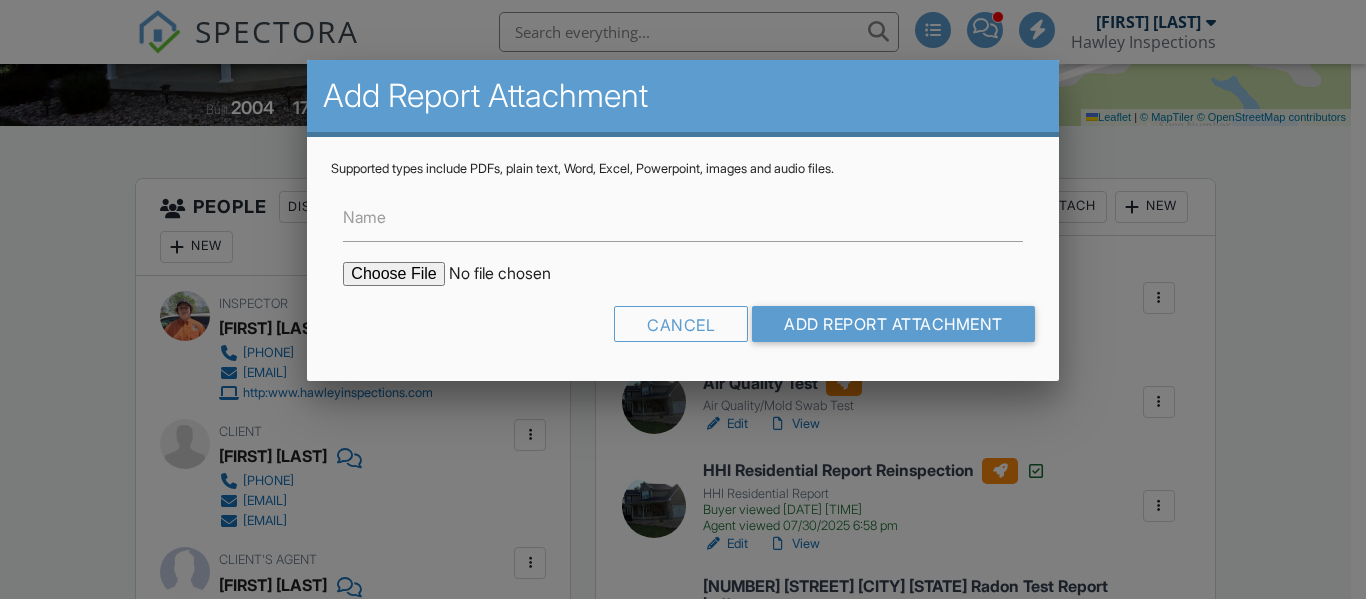 click at bounding box center (513, 274) 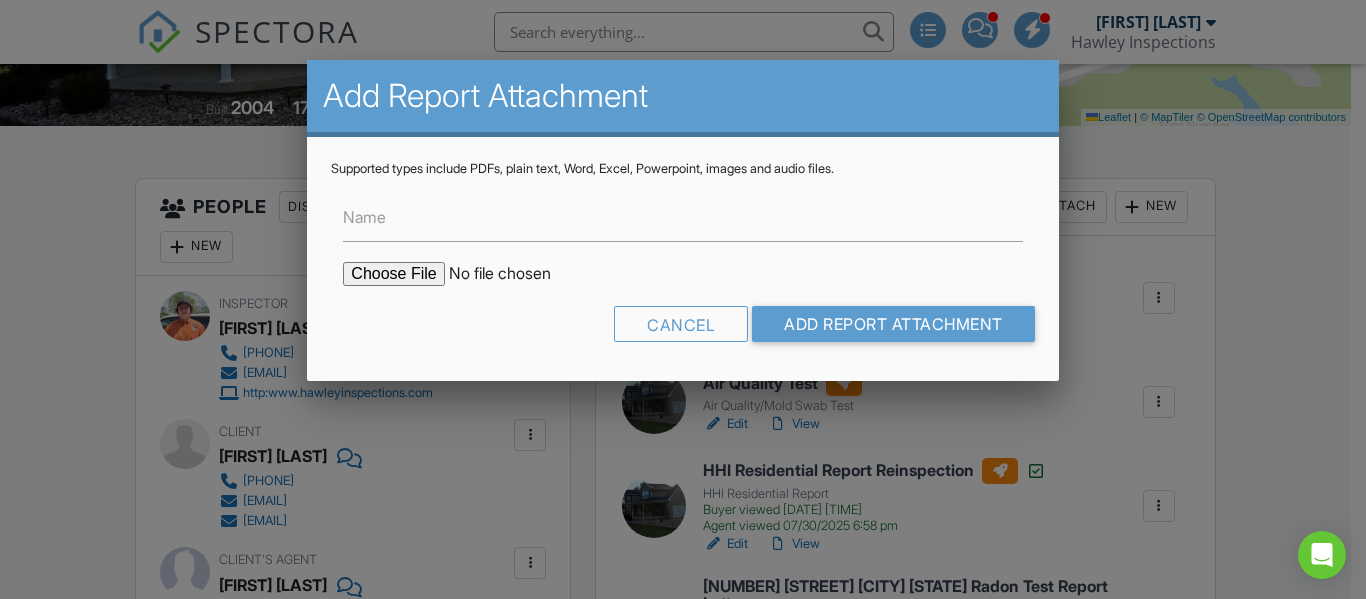 type on "C:\fakepath\515 Stevenson Dr, Pocahontas, IL Certificate of Mold Analysis.pdf" 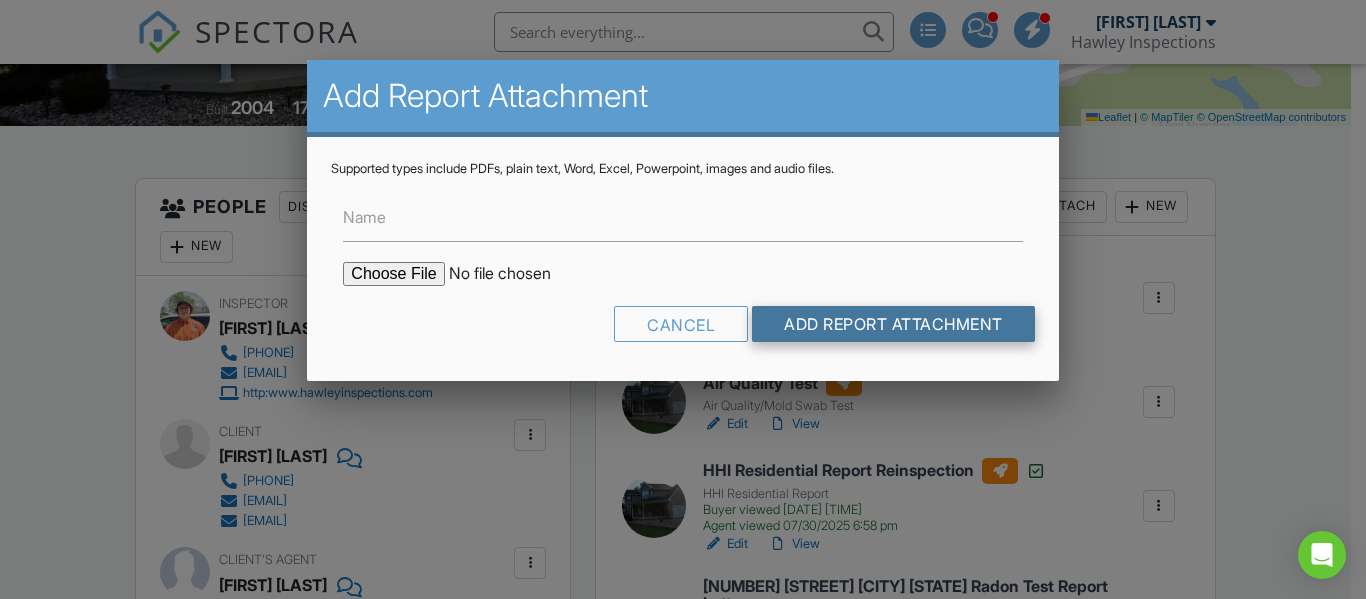 click on "Add Report Attachment" at bounding box center (893, 324) 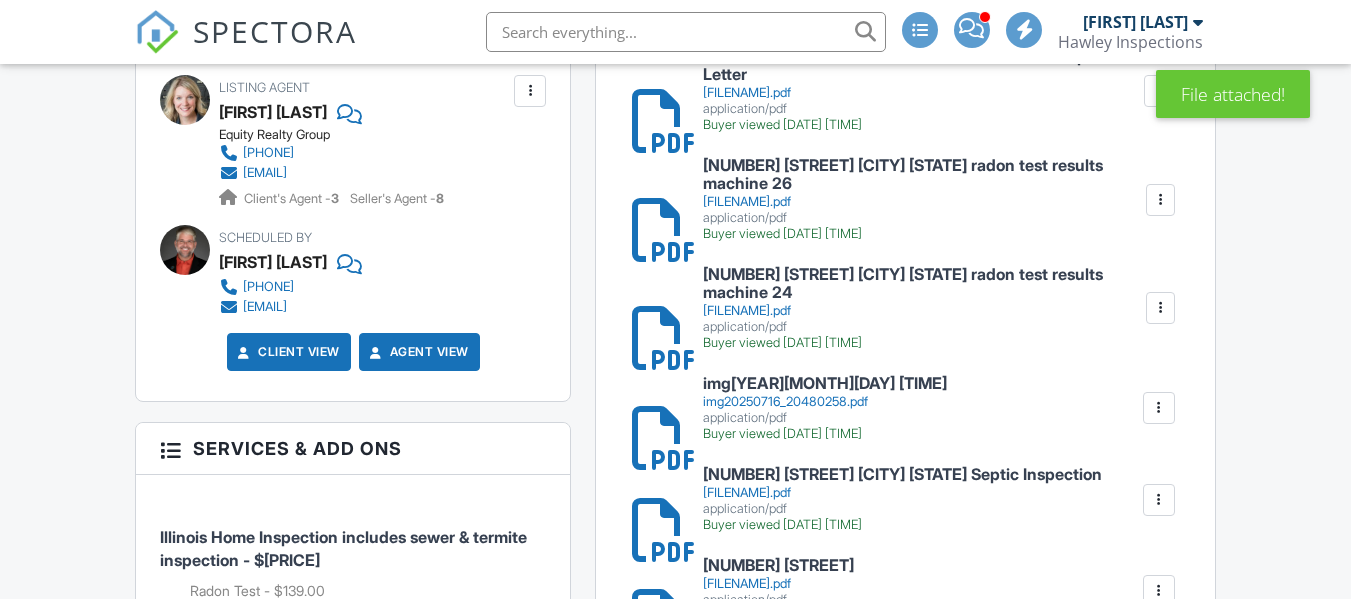 scroll, scrollTop: 1464, scrollLeft: 0, axis: vertical 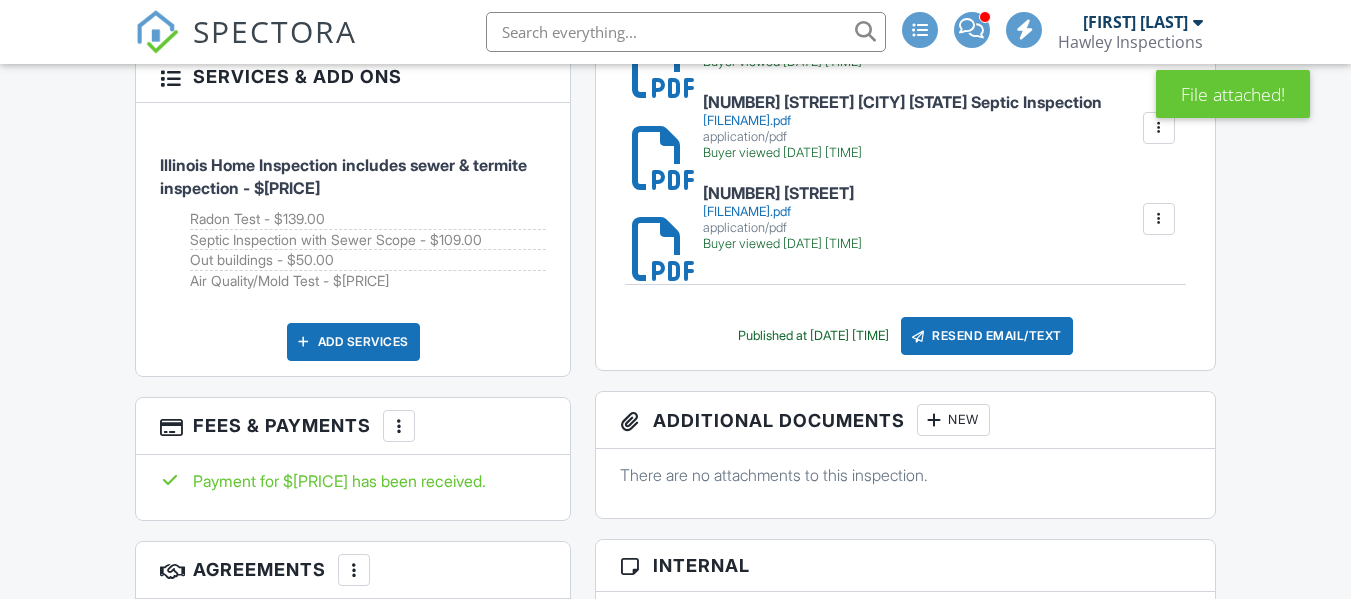 click on "Resend Email/Text" at bounding box center (987, 336) 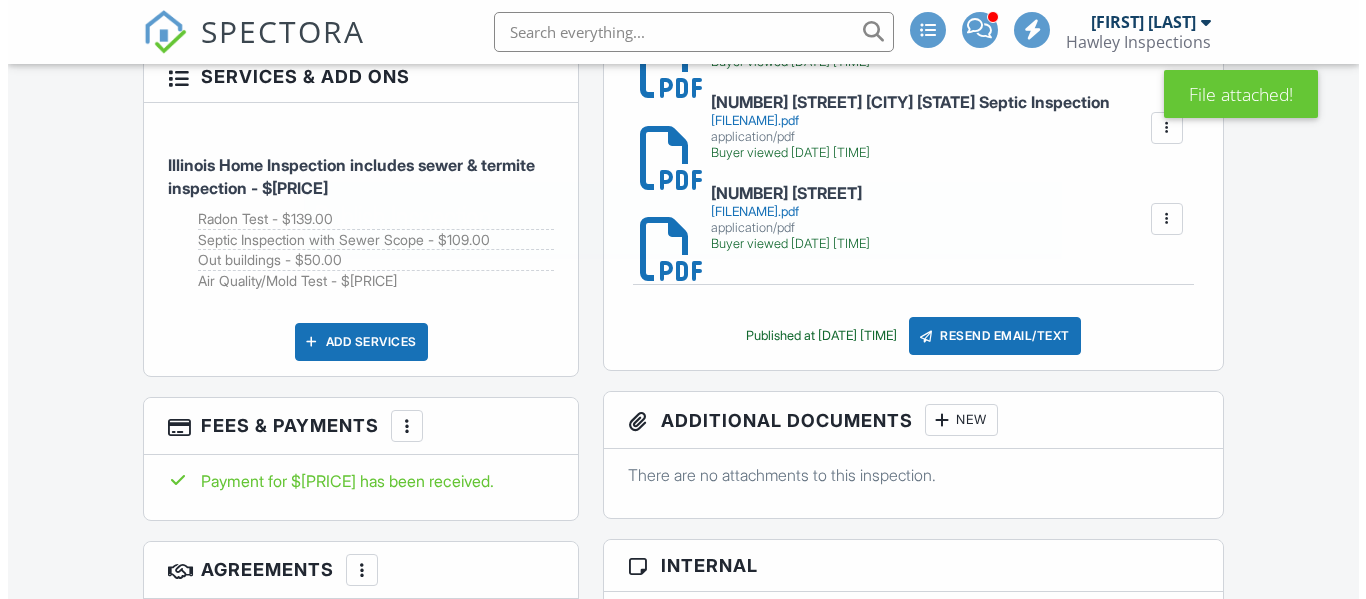 scroll, scrollTop: 1607, scrollLeft: 0, axis: vertical 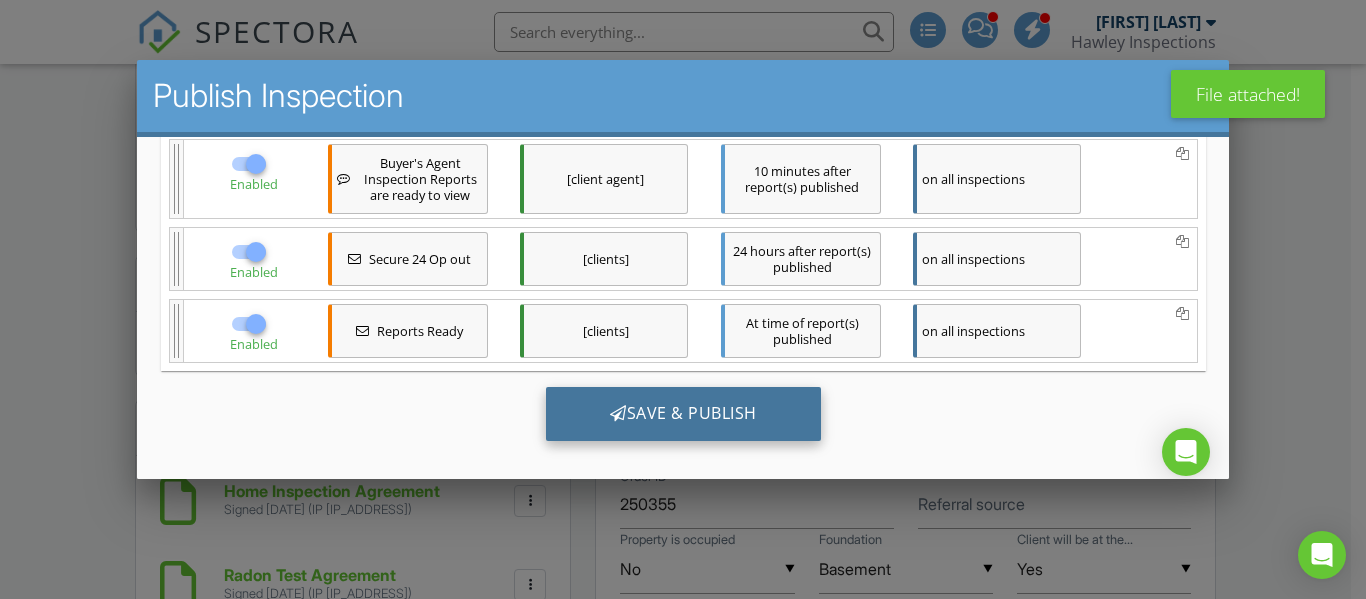 click on "Save & Publish" at bounding box center [682, 413] 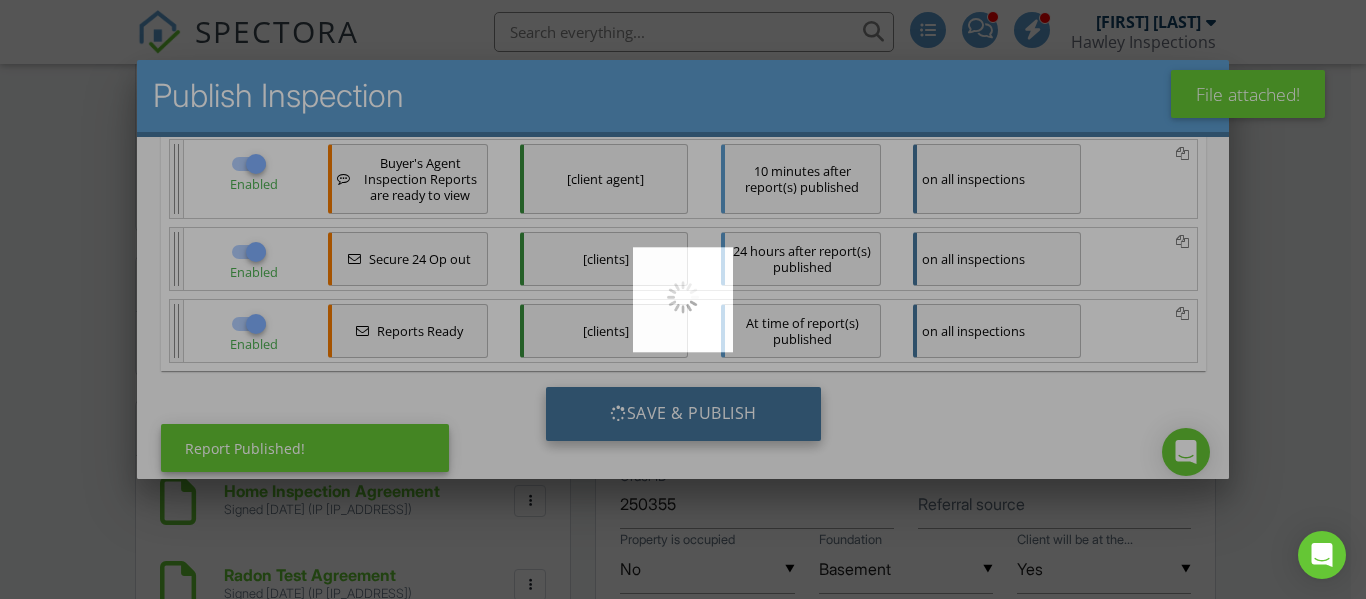 click at bounding box center (683, 299) 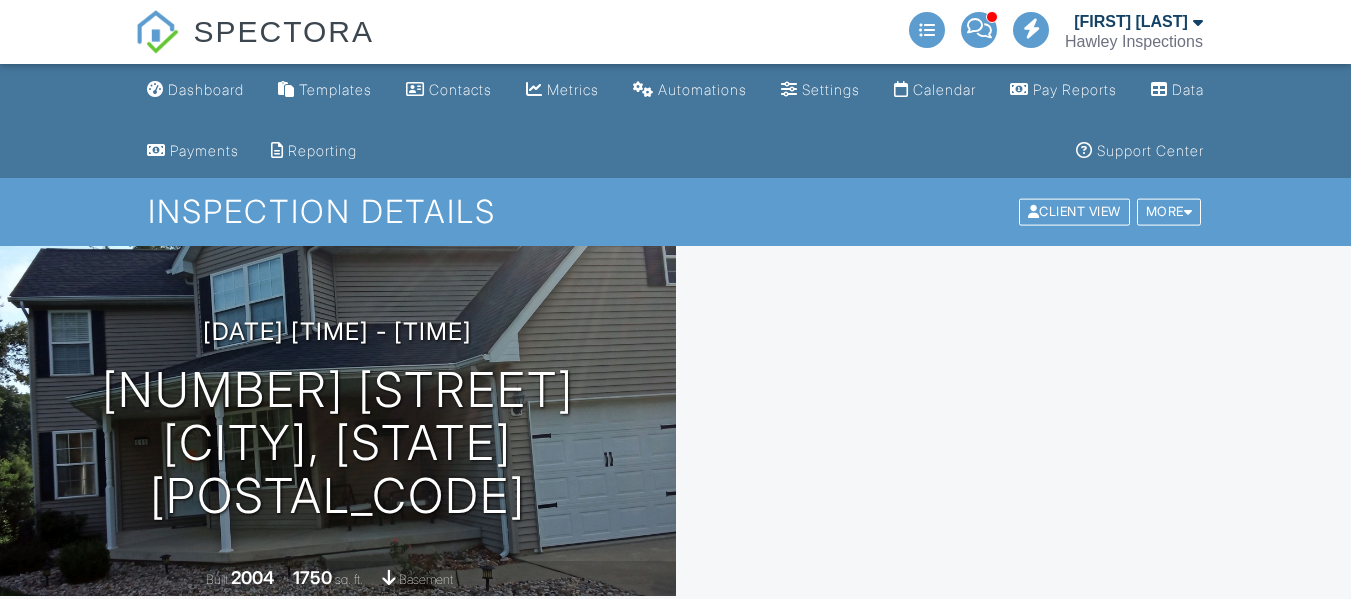 scroll, scrollTop: 0, scrollLeft: 0, axis: both 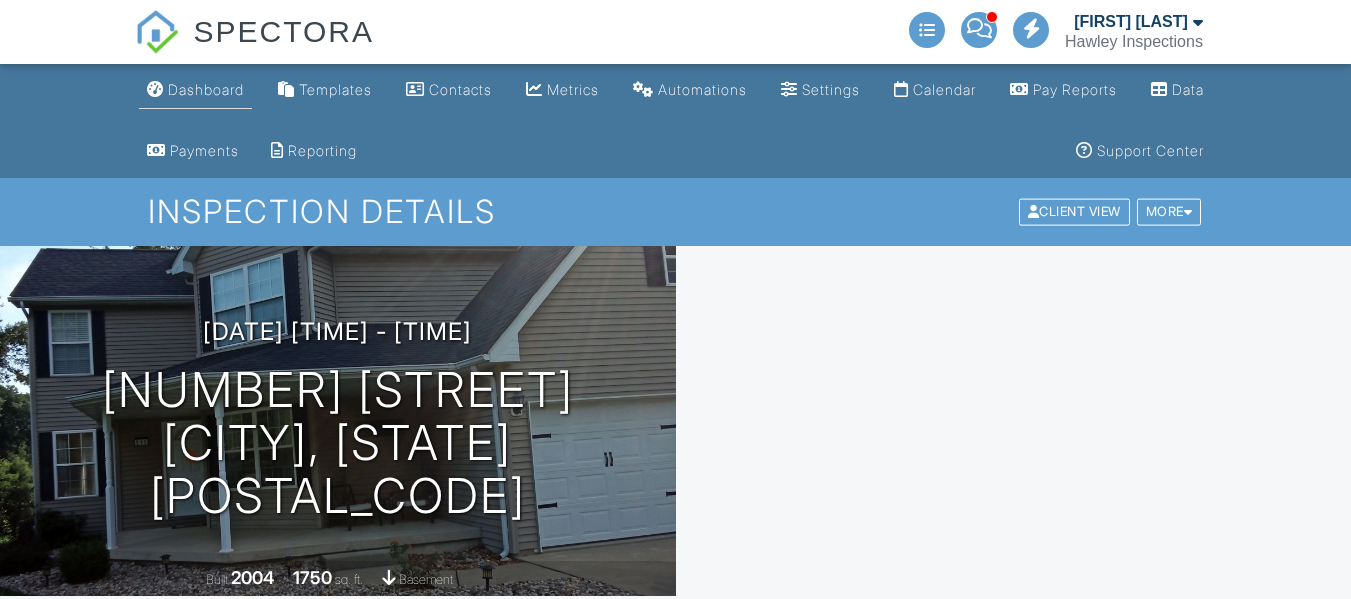 click on "Dashboard" at bounding box center (206, 89) 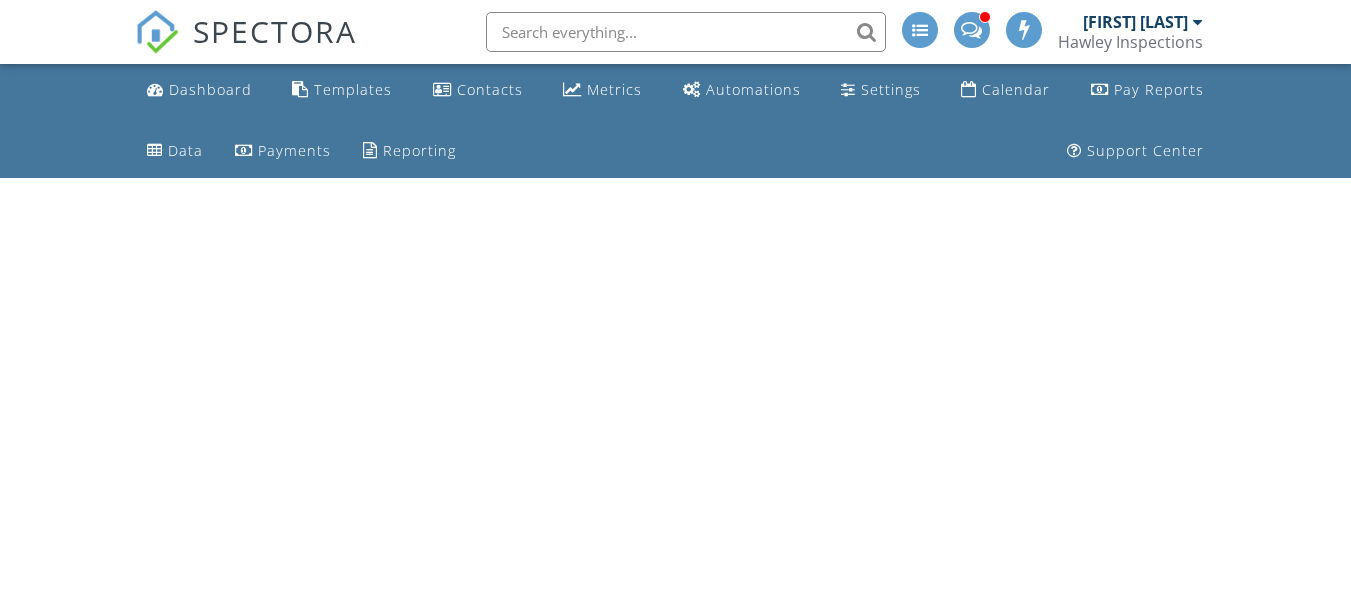 scroll, scrollTop: 0, scrollLeft: 0, axis: both 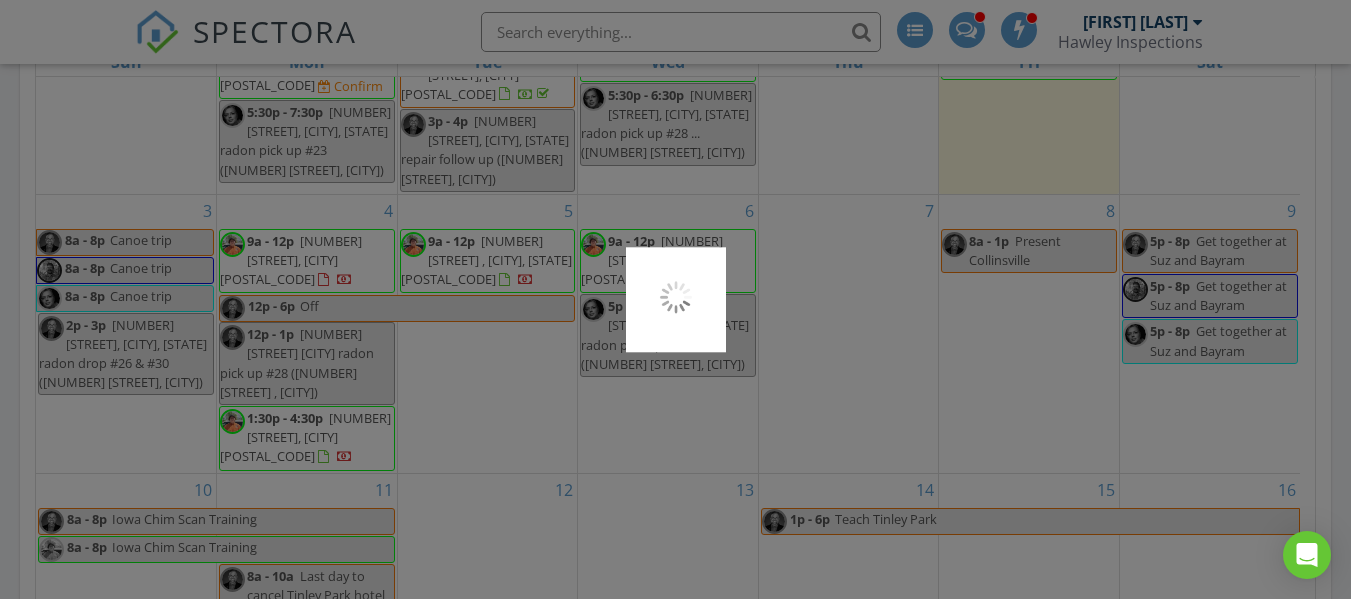 click at bounding box center [675, 299] 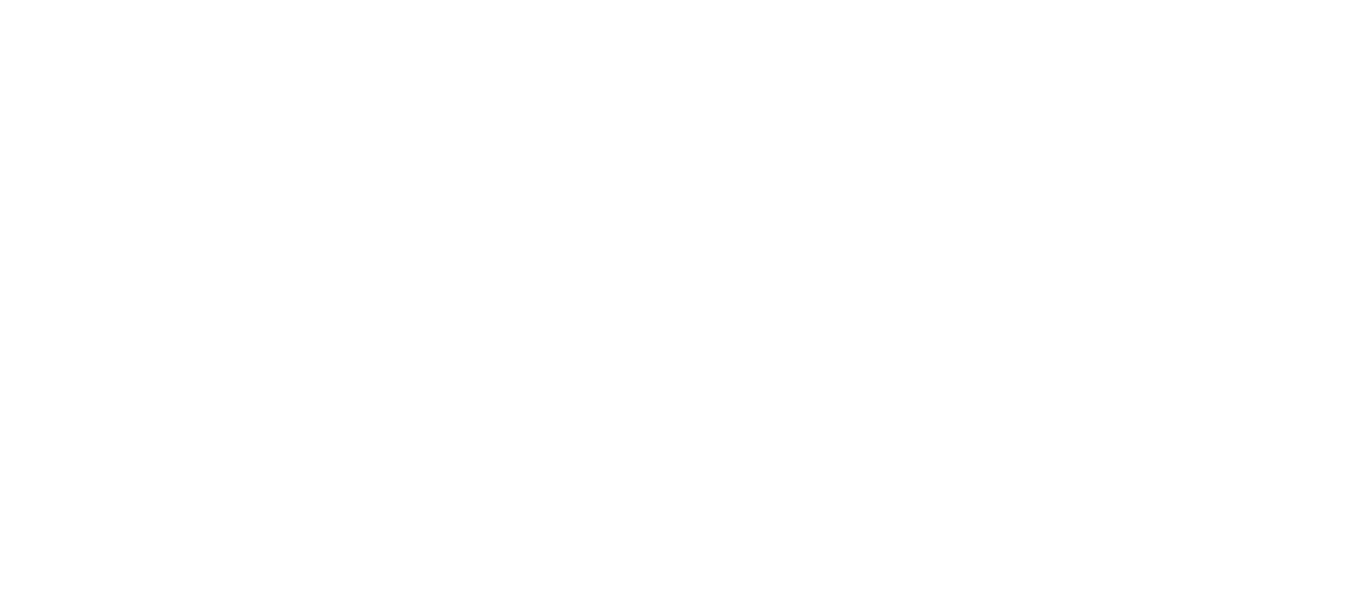 scroll, scrollTop: 0, scrollLeft: 0, axis: both 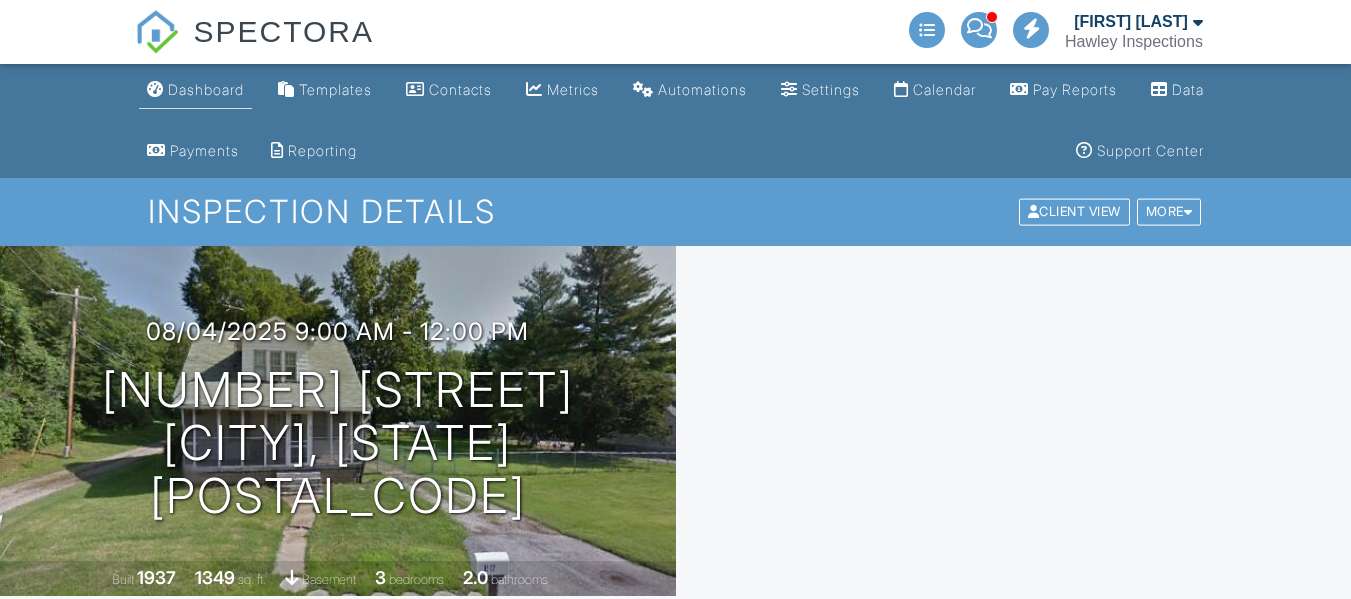 click on "Dashboard" at bounding box center [206, 89] 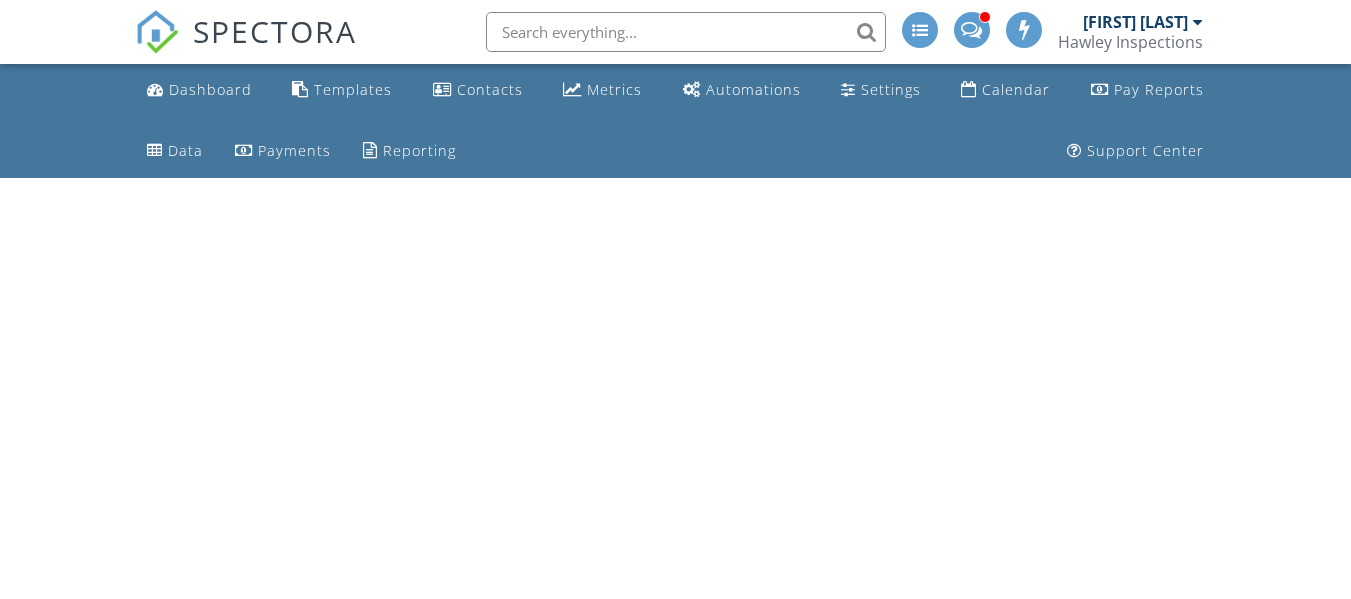scroll, scrollTop: 0, scrollLeft: 0, axis: both 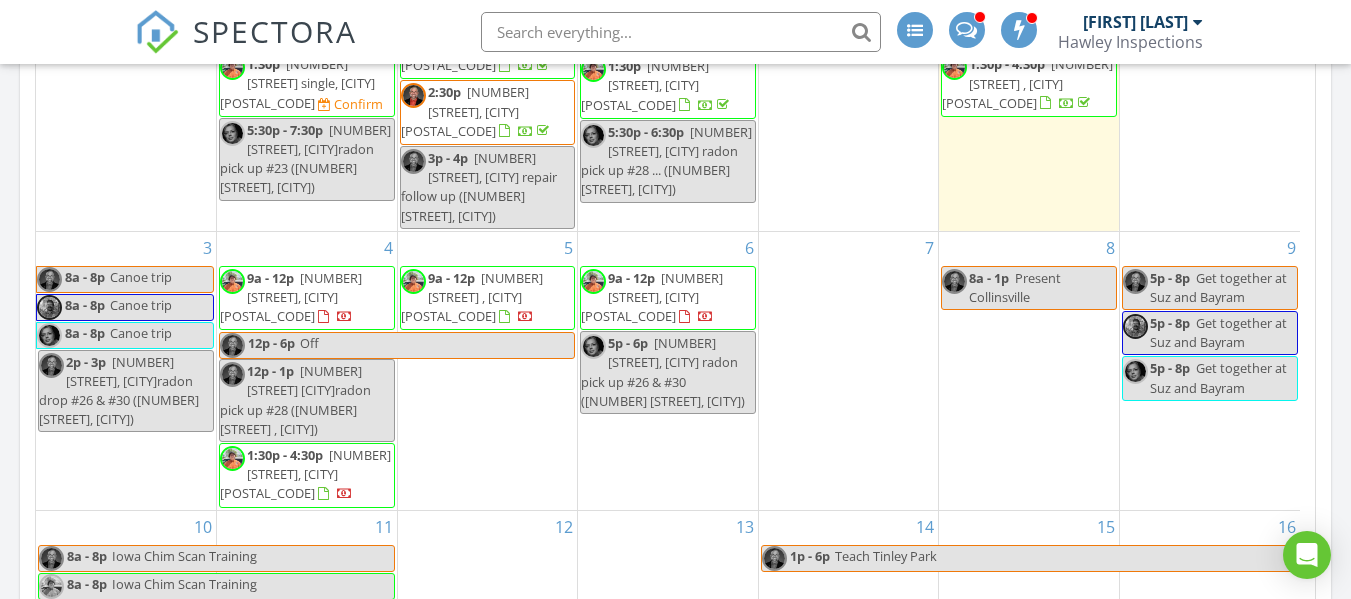 click on "12p - 6p" at bounding box center (271, 345) 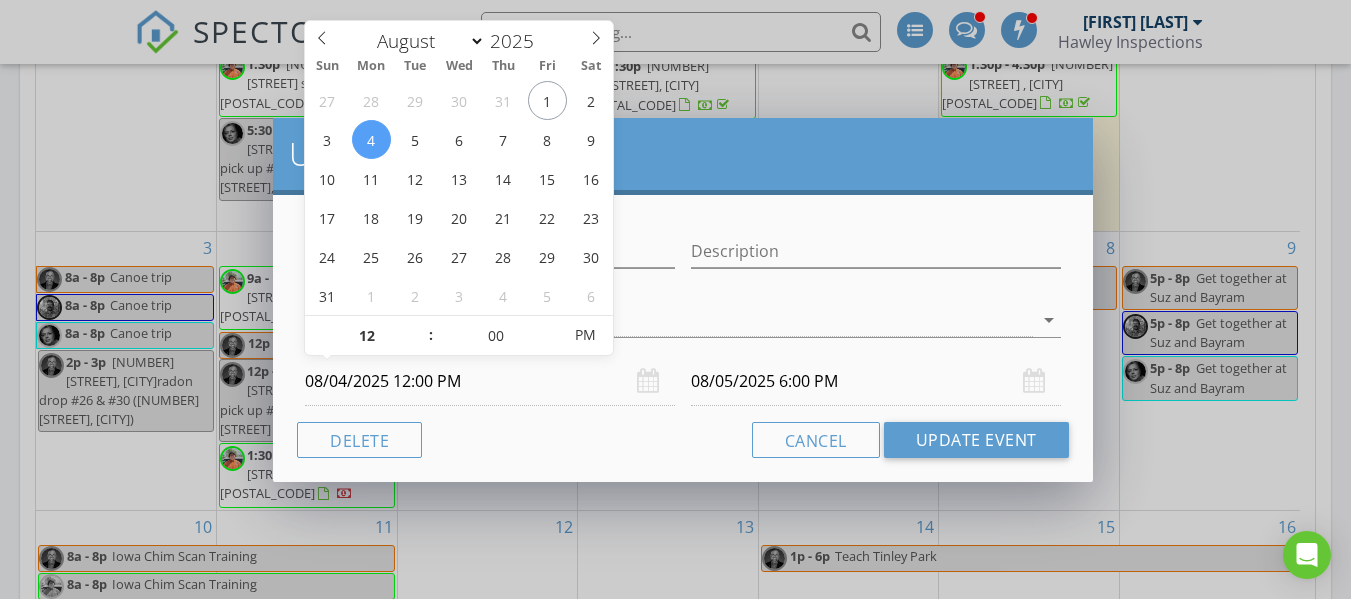 click on "08/04/2025 12:00 PM" at bounding box center [490, 381] 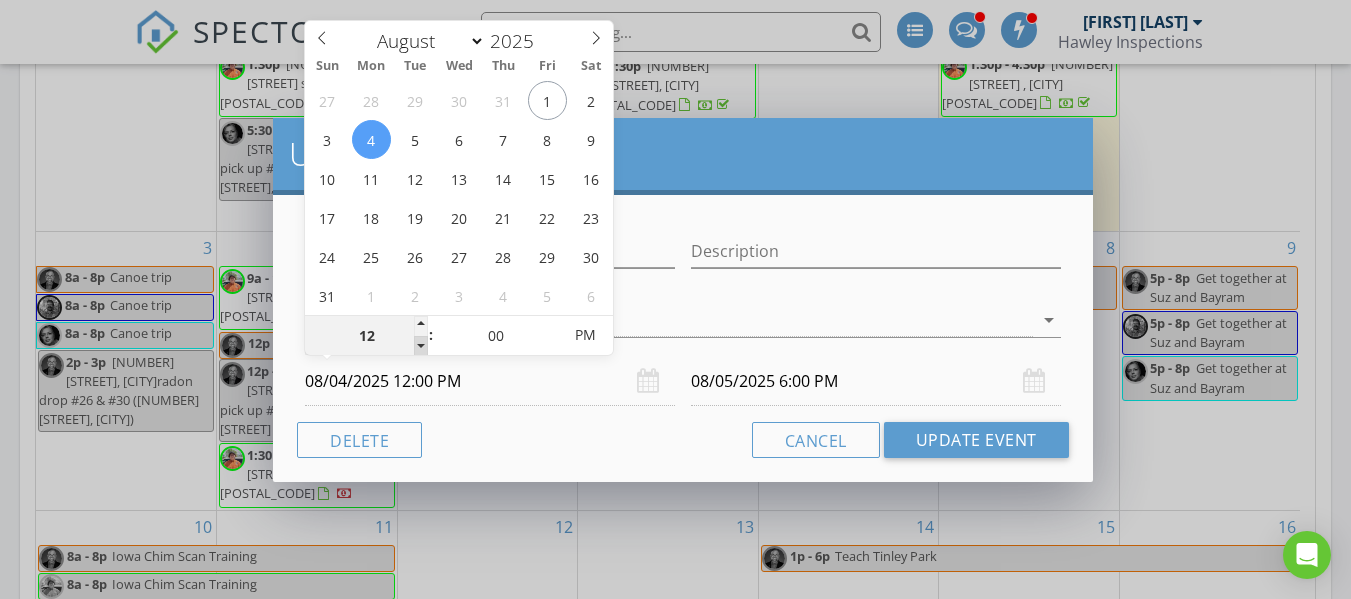 type on "11" 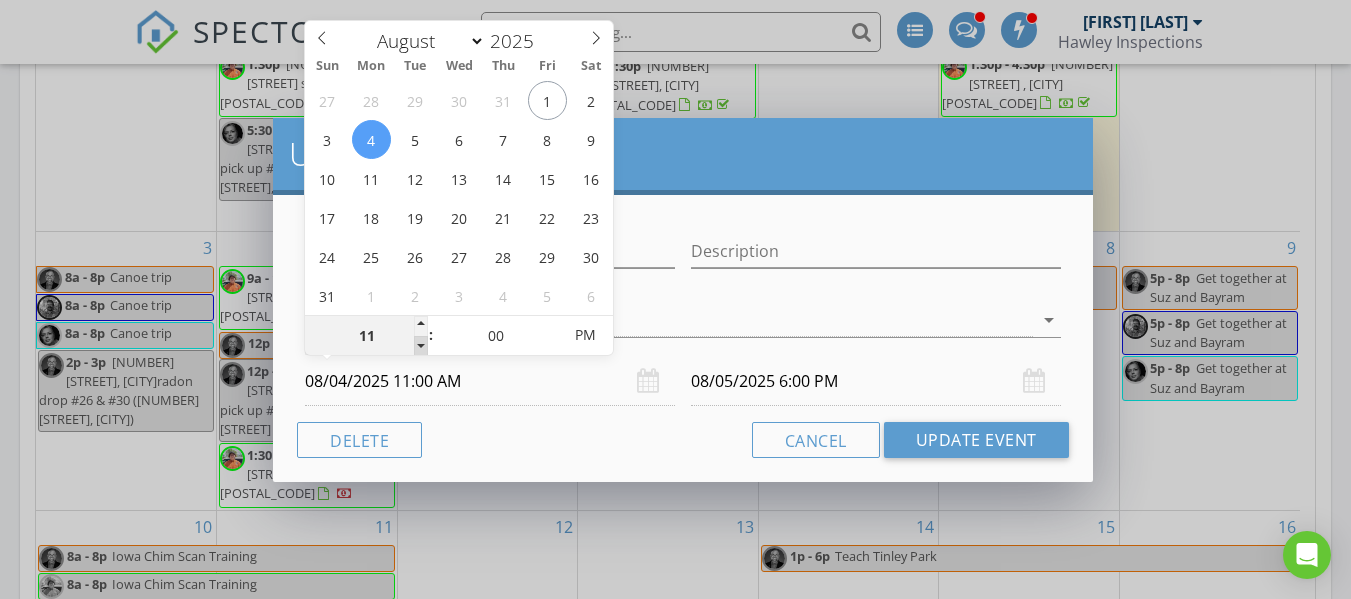 click at bounding box center [421, 346] 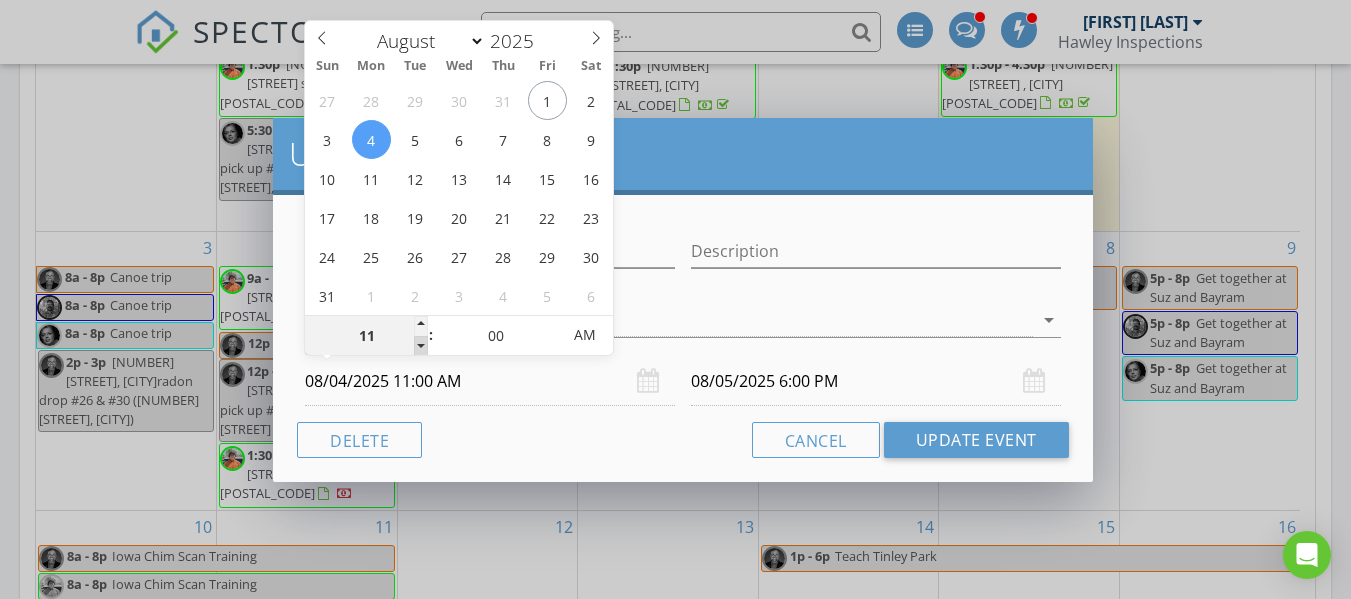 type on "10" 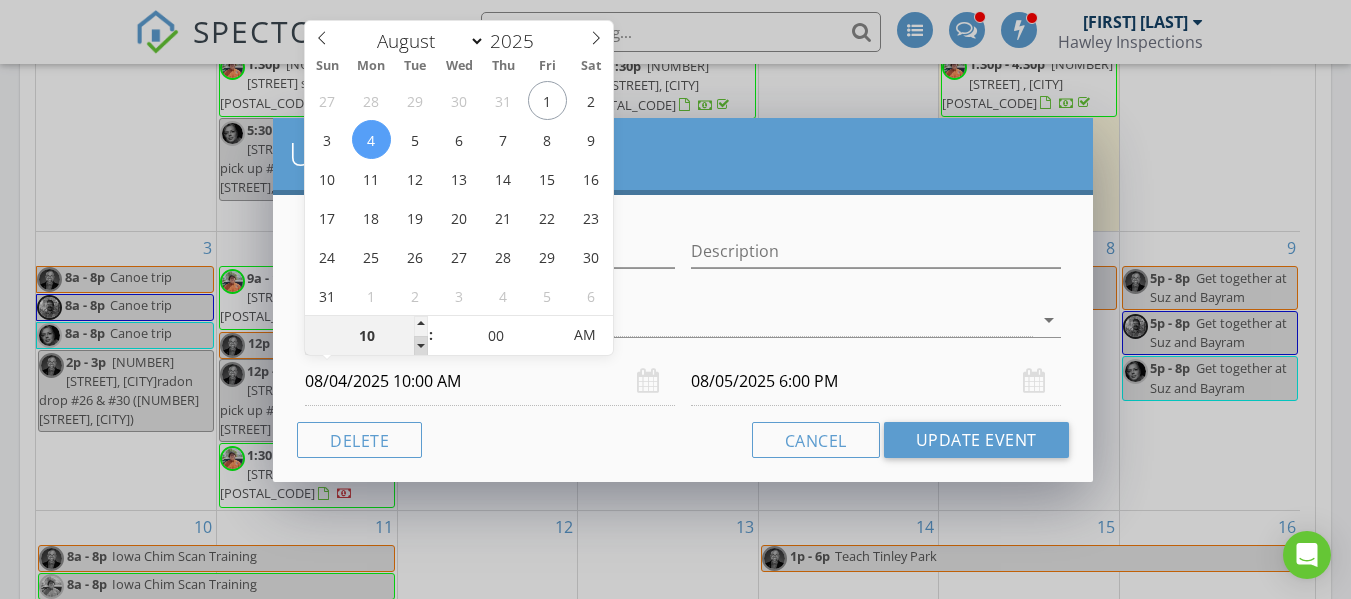 click at bounding box center (421, 346) 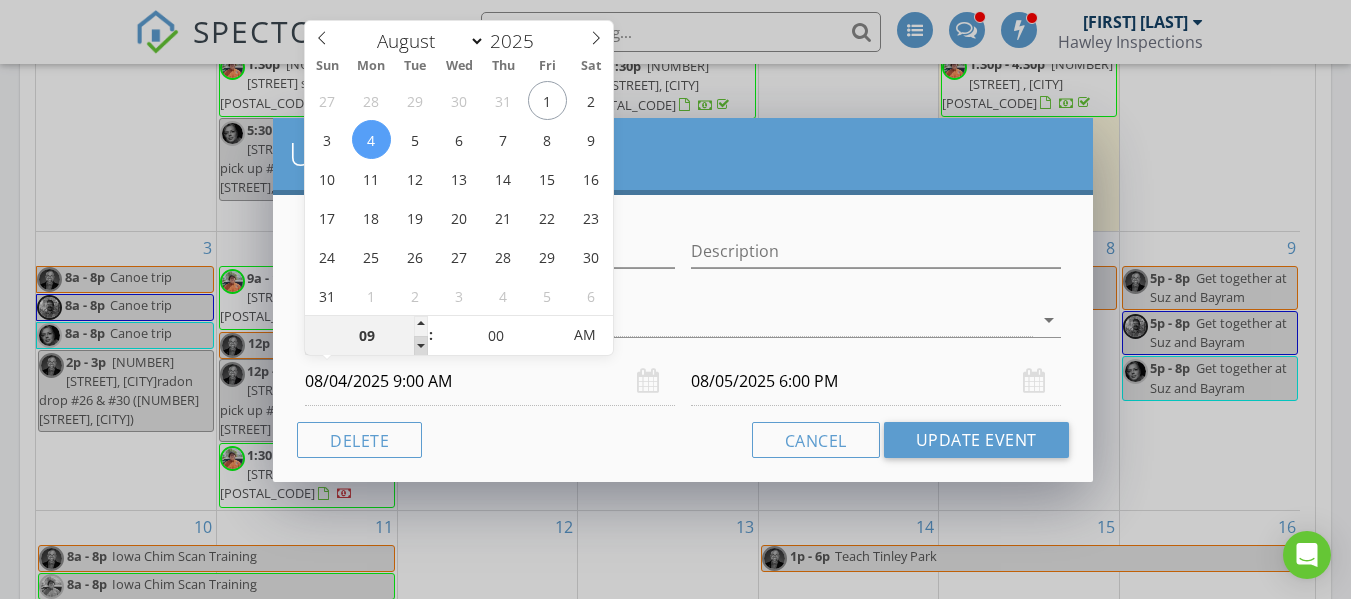 click at bounding box center (421, 346) 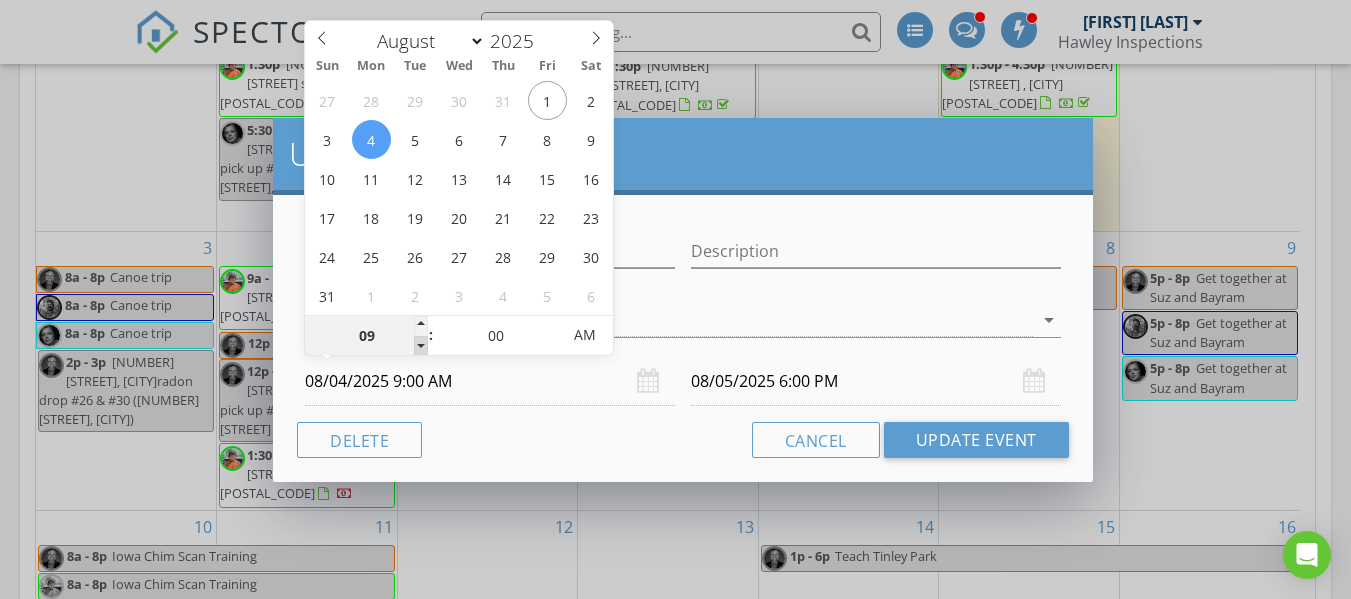 type on "08" 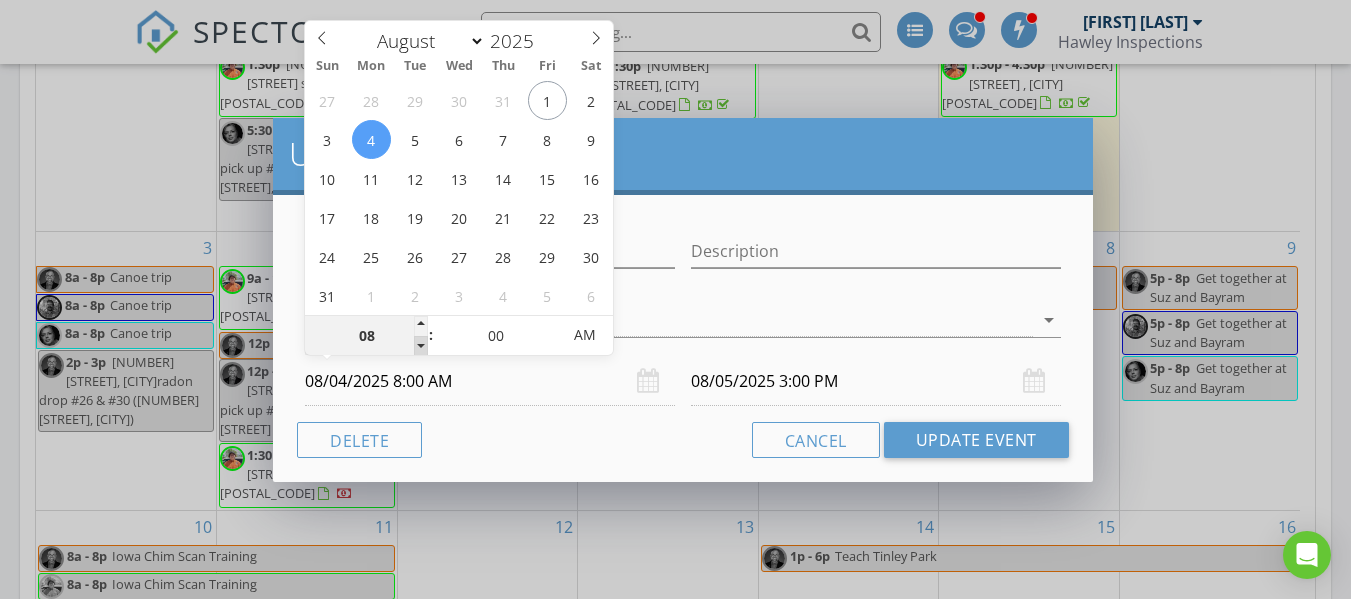 click at bounding box center [421, 346] 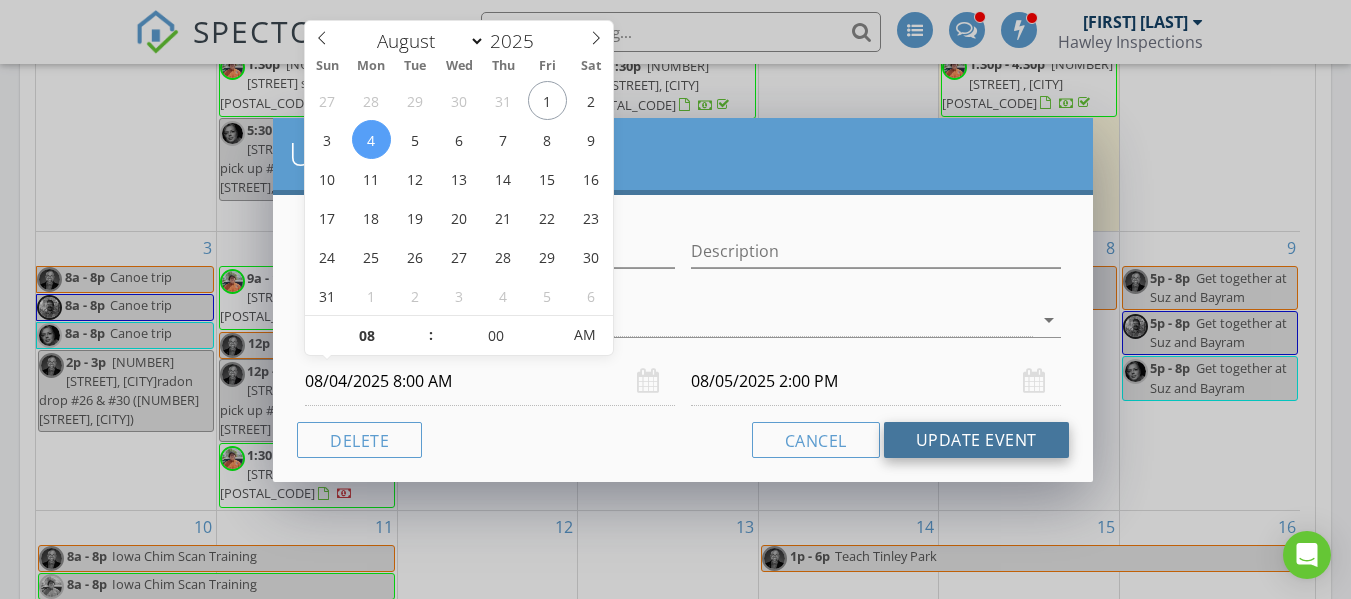 click on "Update Event" at bounding box center (976, 440) 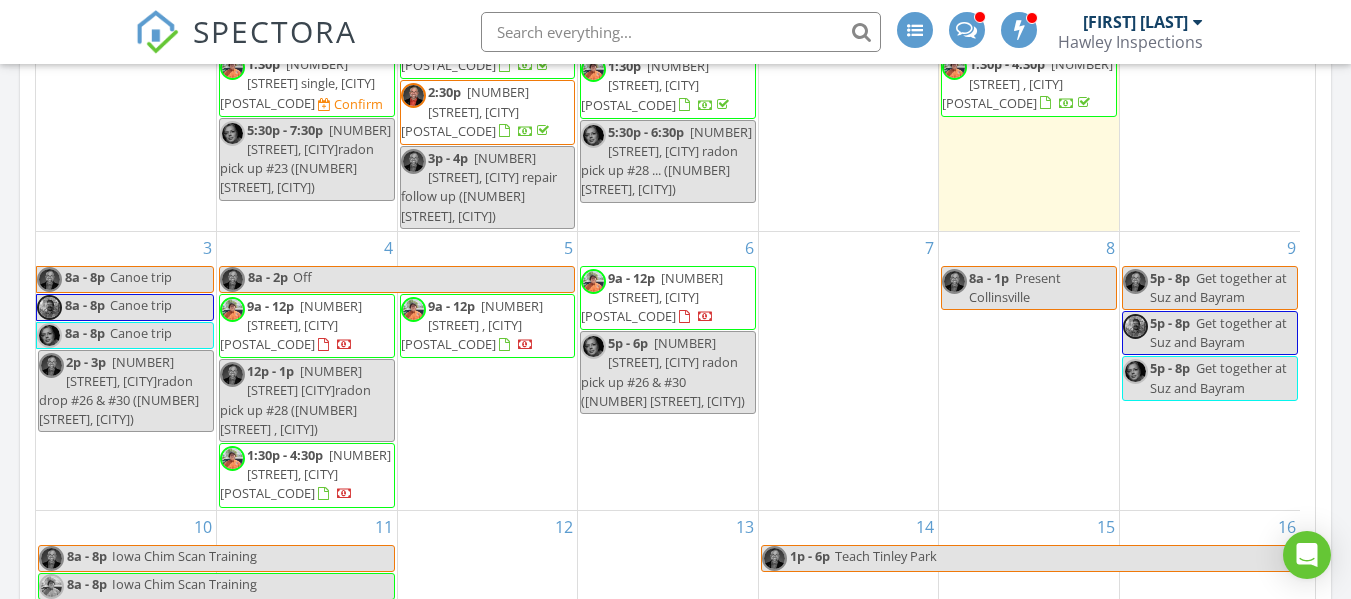 scroll, scrollTop: 0, scrollLeft: 0, axis: both 